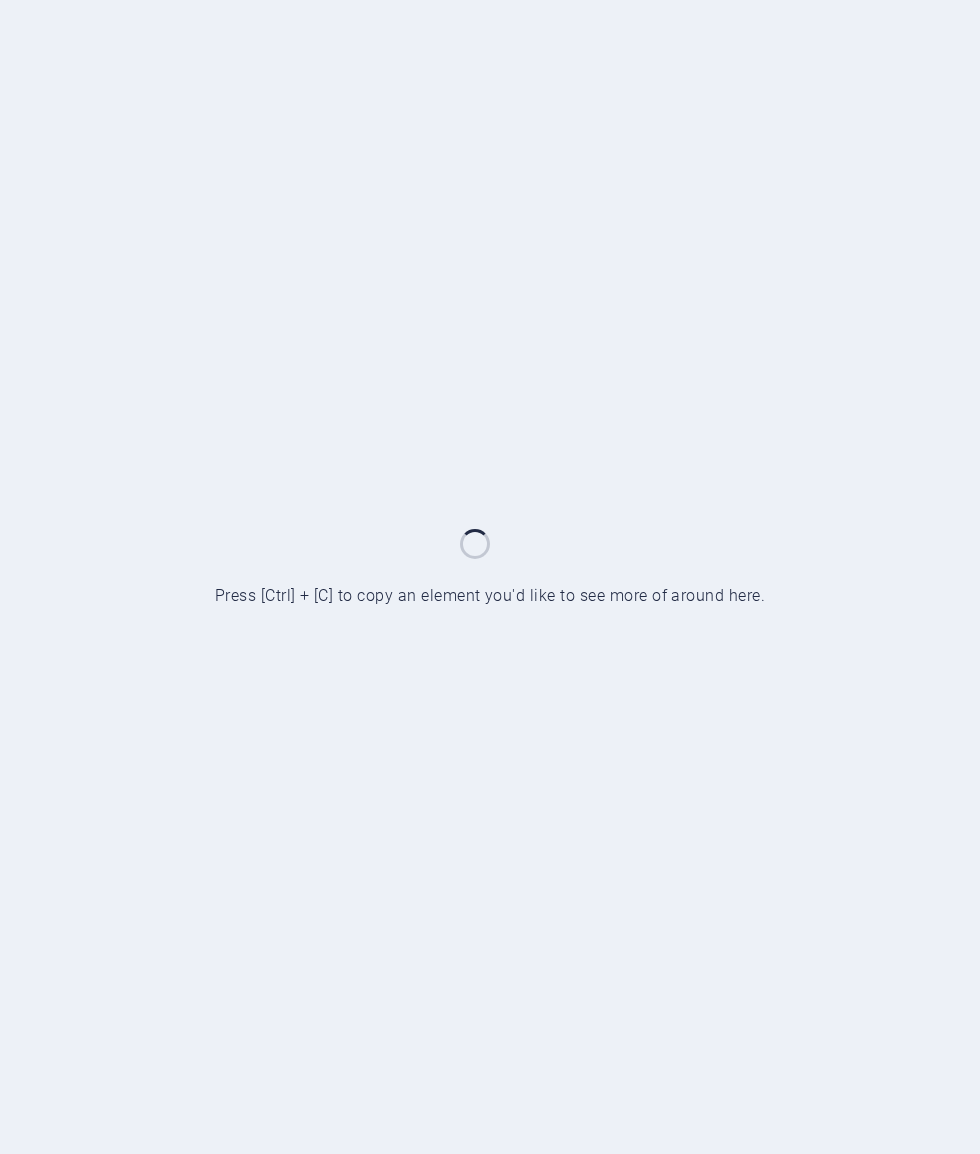 scroll, scrollTop: 0, scrollLeft: 0, axis: both 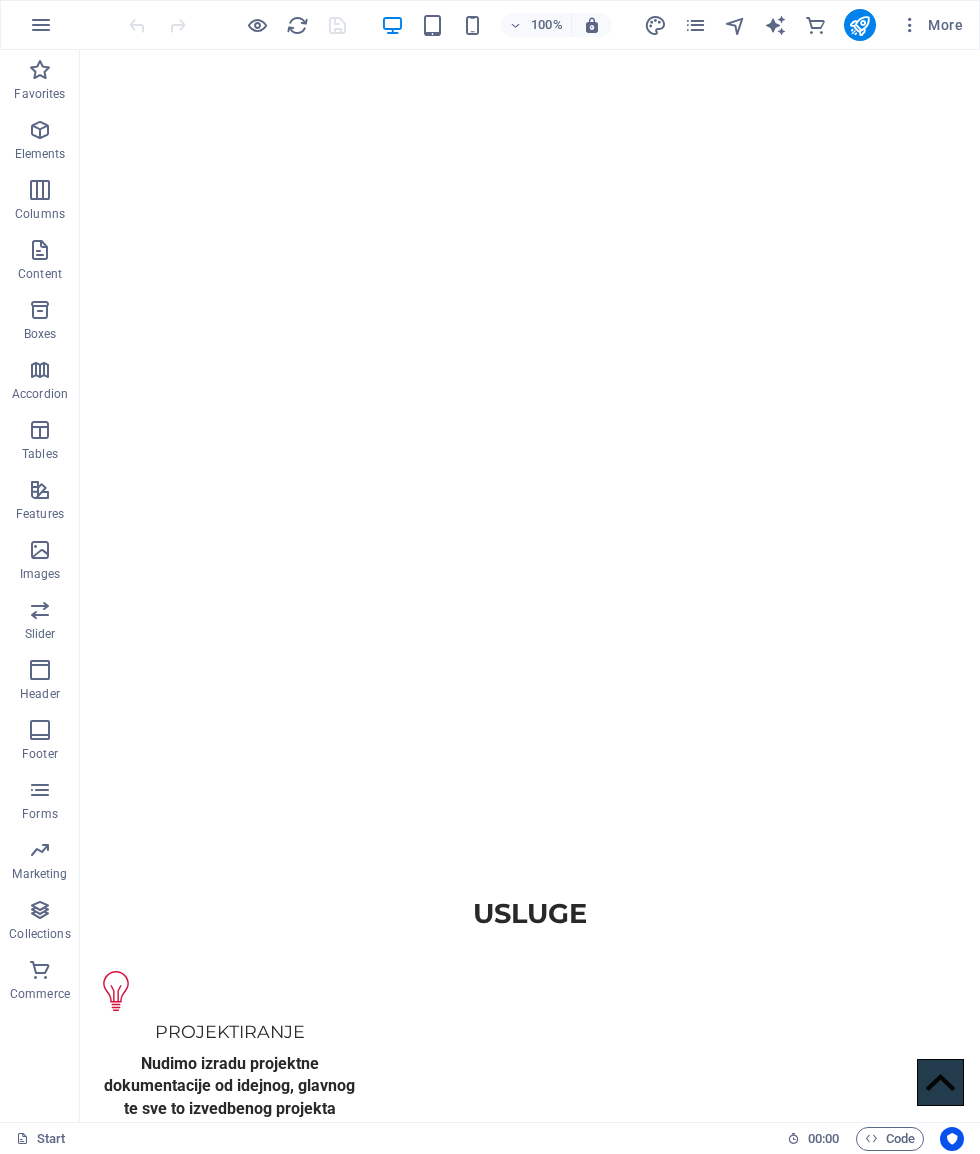 click on "Commerce" at bounding box center [40, 982] 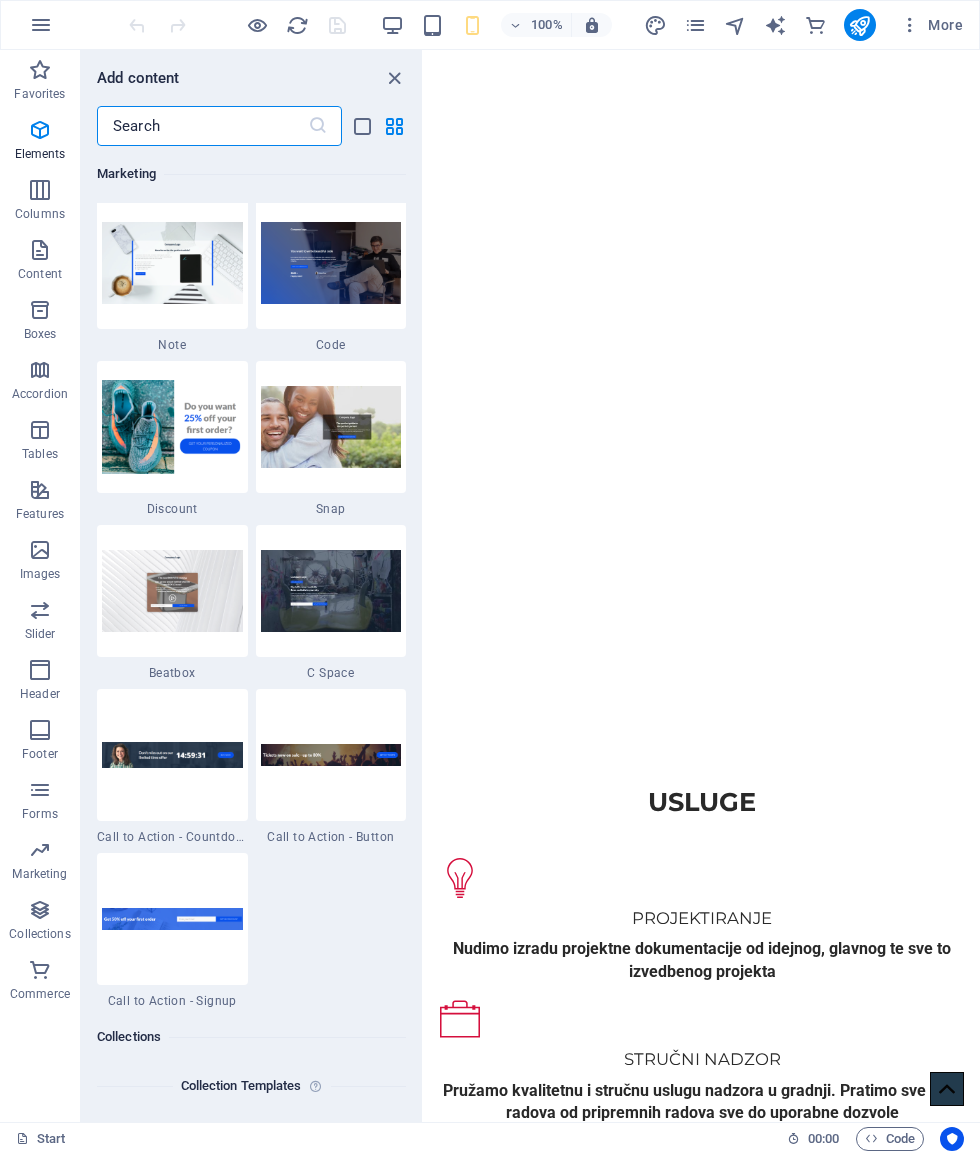 scroll, scrollTop: 19271, scrollLeft: 0, axis: vertical 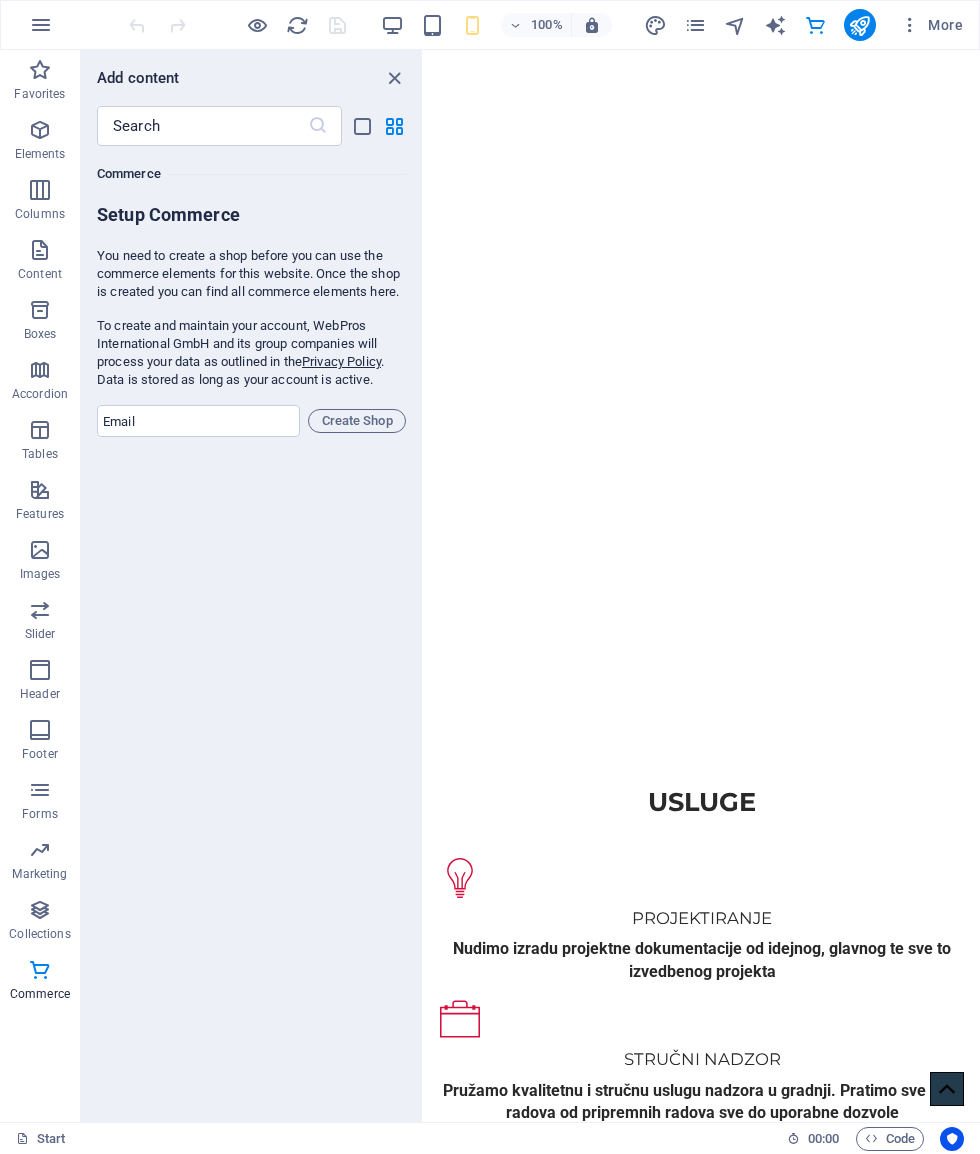 click at bounding box center (40, 910) 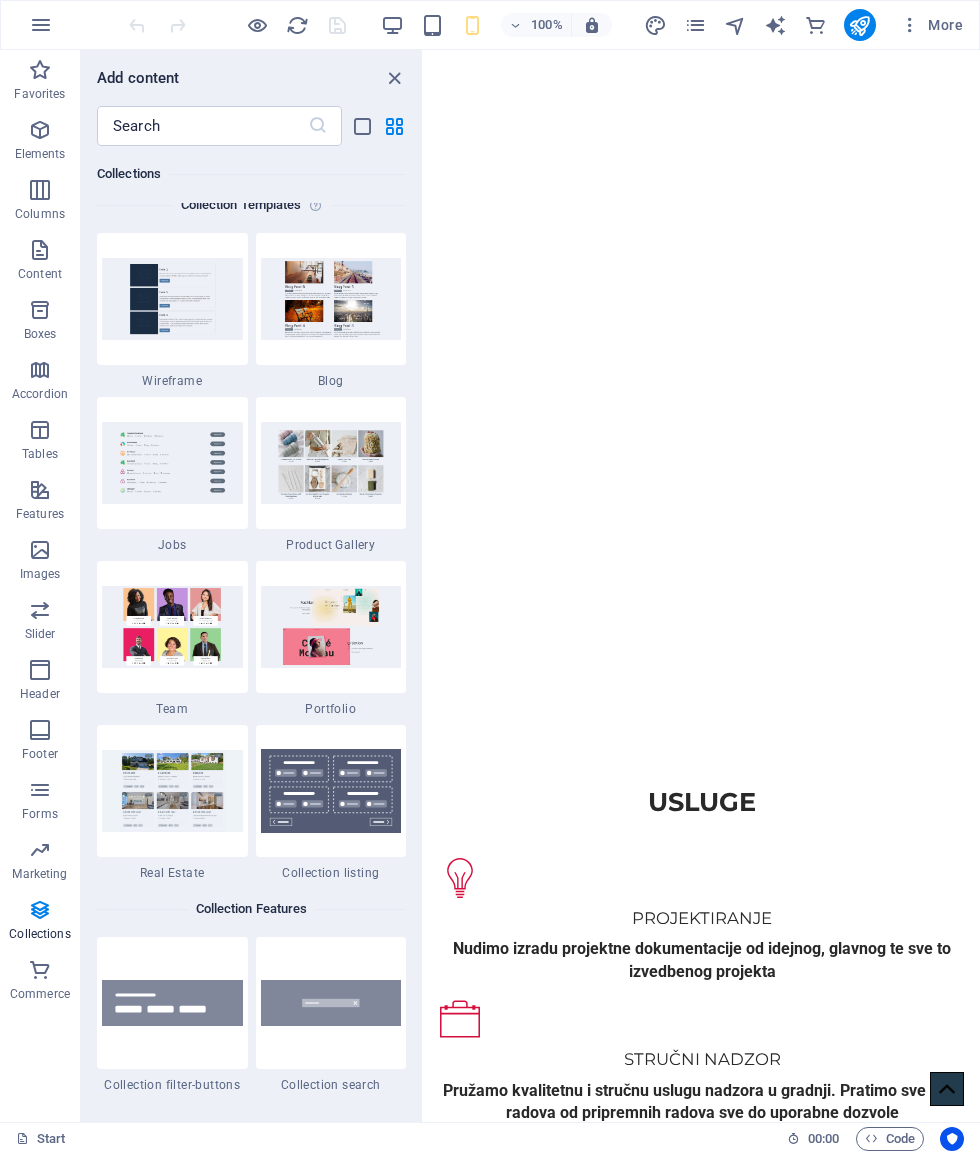 scroll, scrollTop: 18306, scrollLeft: 0, axis: vertical 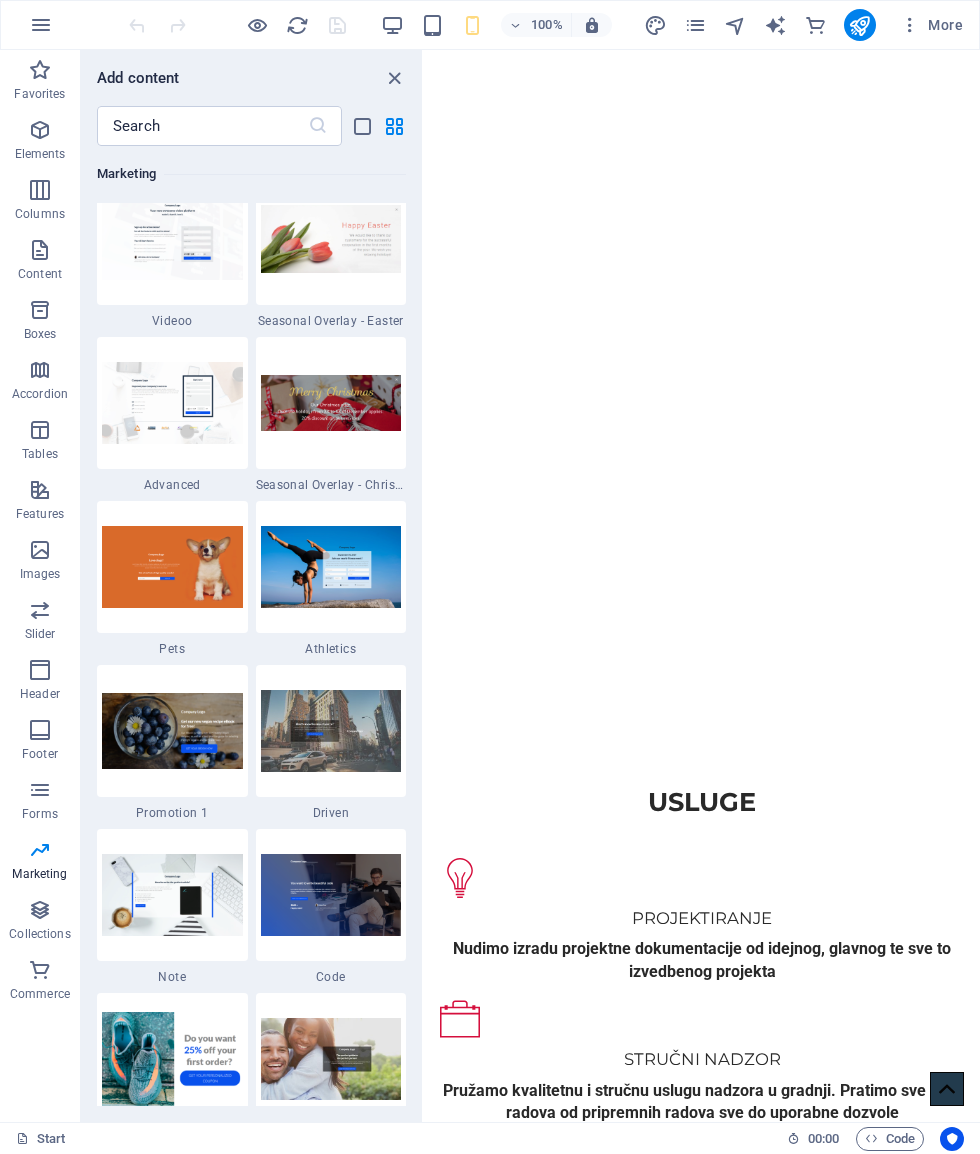 click at bounding box center [40, 850] 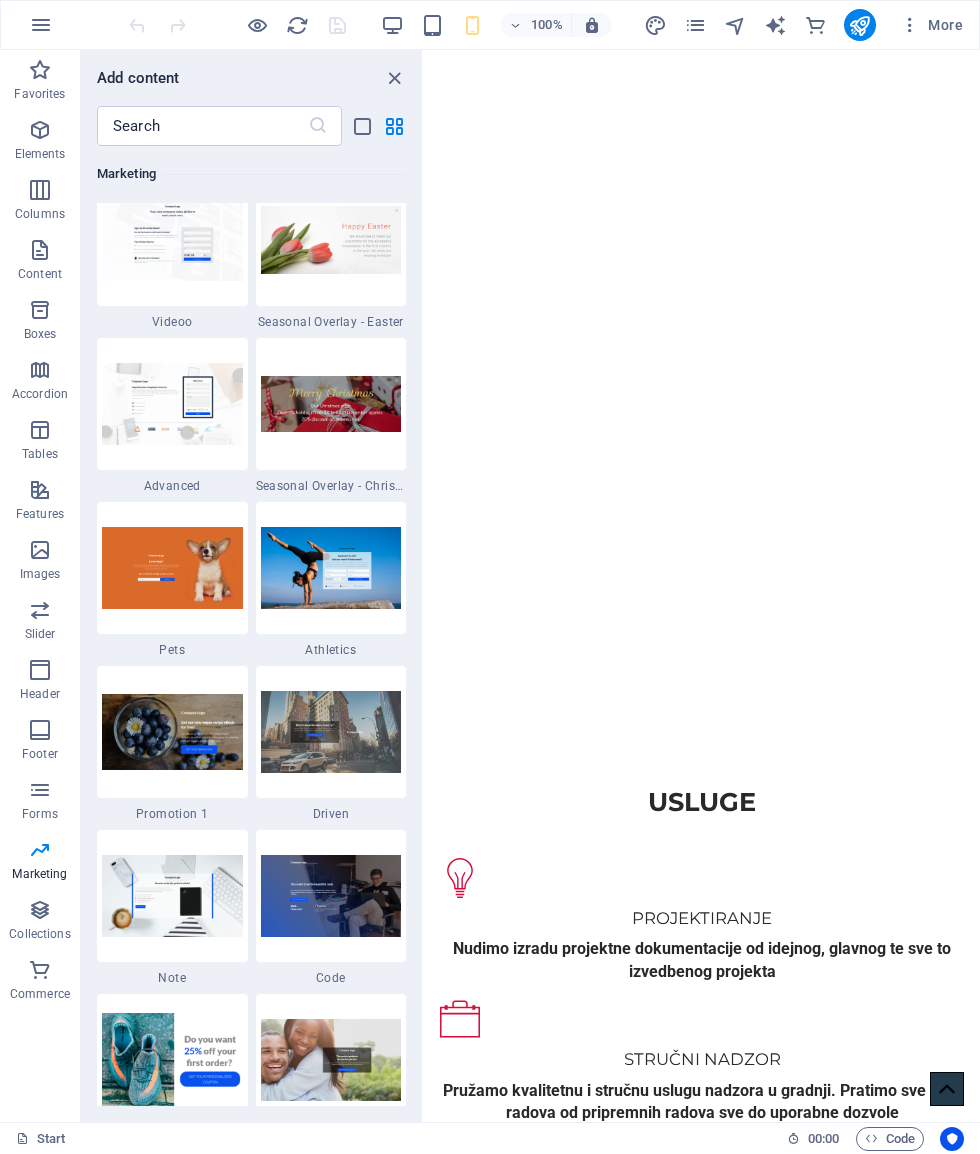 click at bounding box center [40, 850] 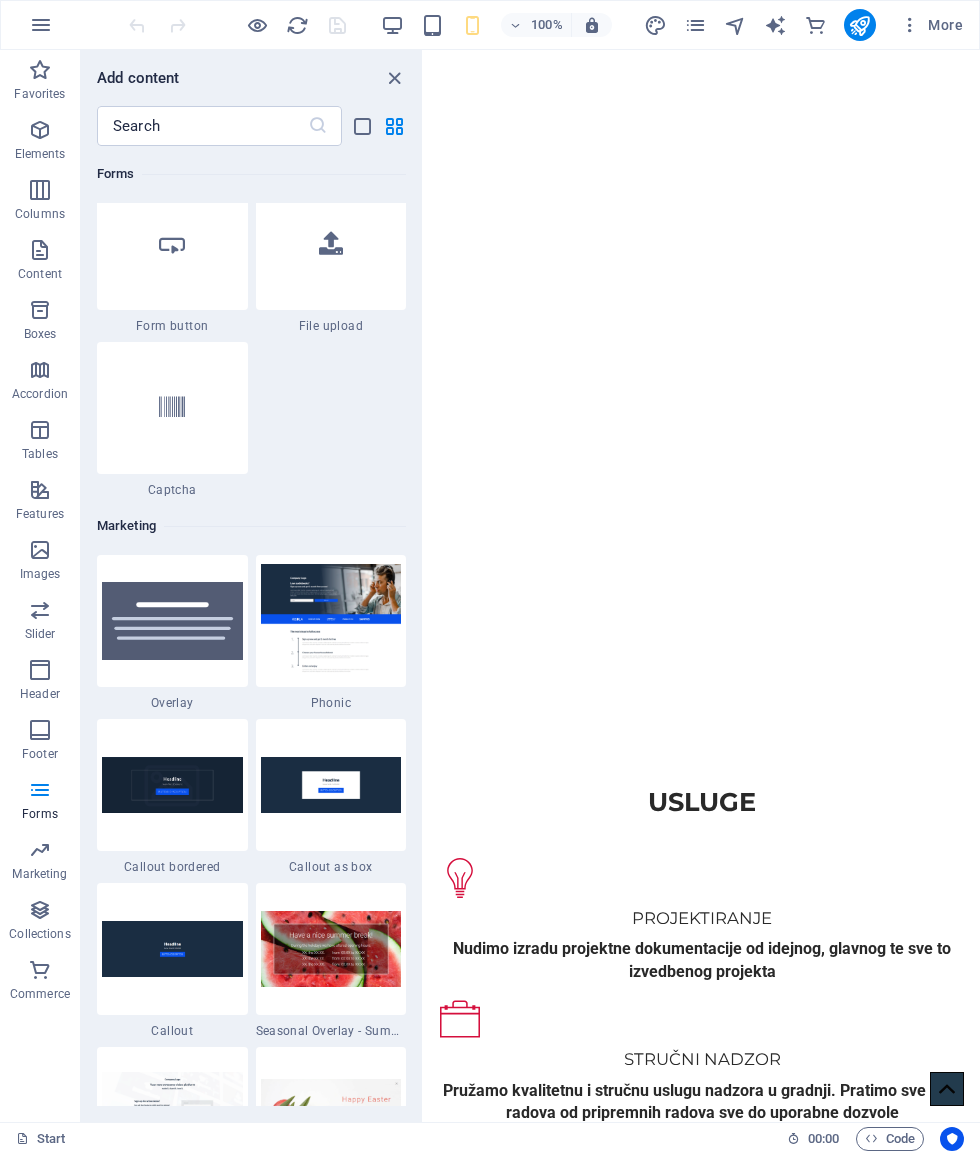 scroll, scrollTop: 15914, scrollLeft: 0, axis: vertical 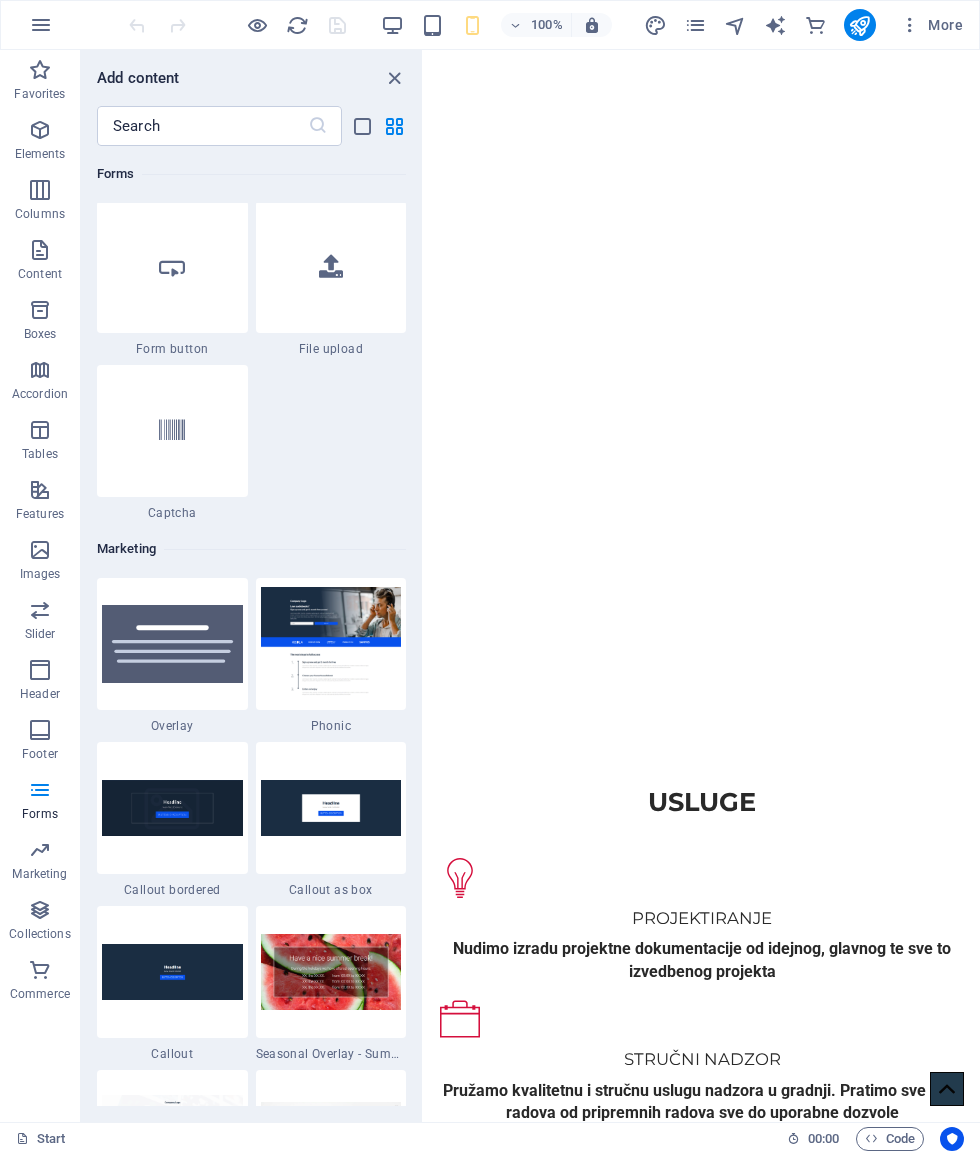click at bounding box center (40, 790) 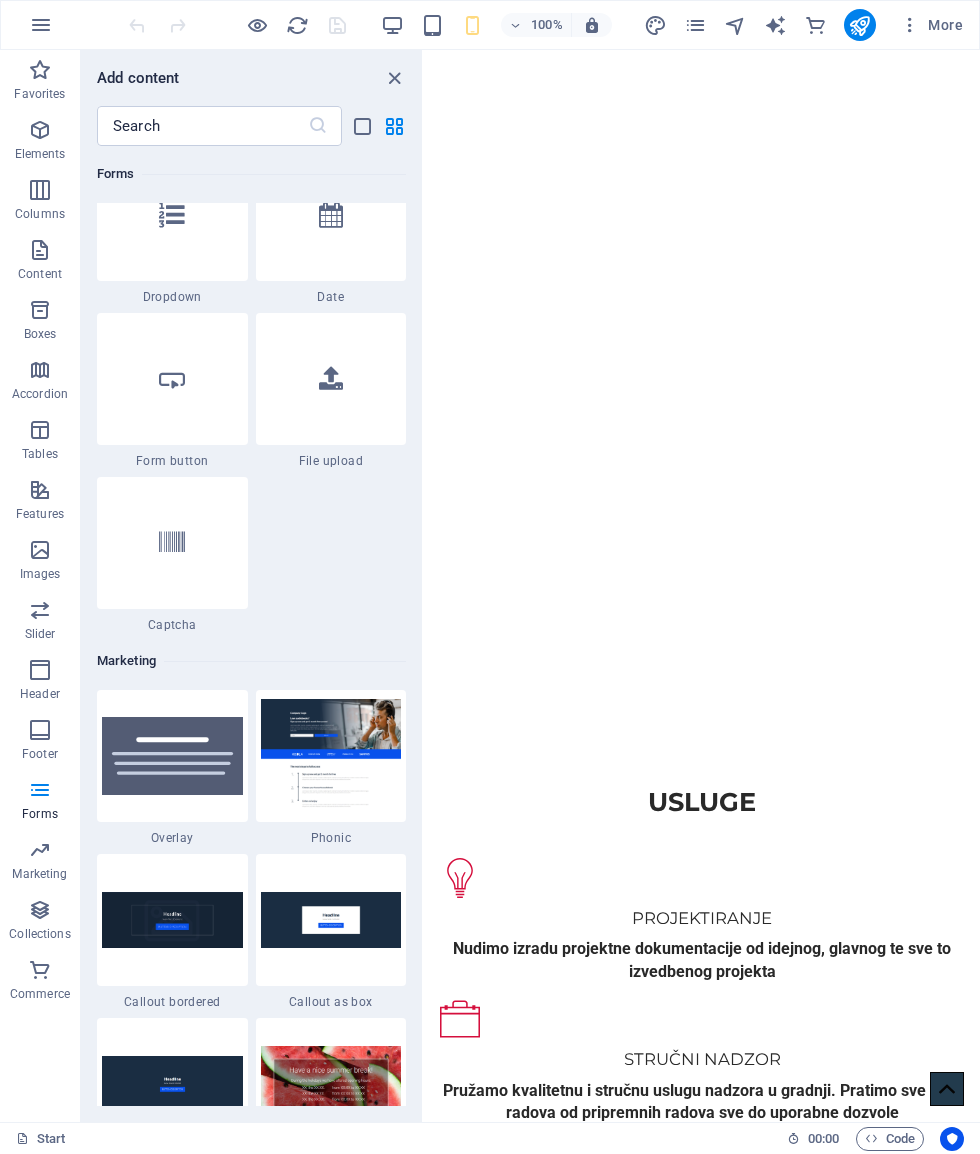 scroll, scrollTop: 15801, scrollLeft: 0, axis: vertical 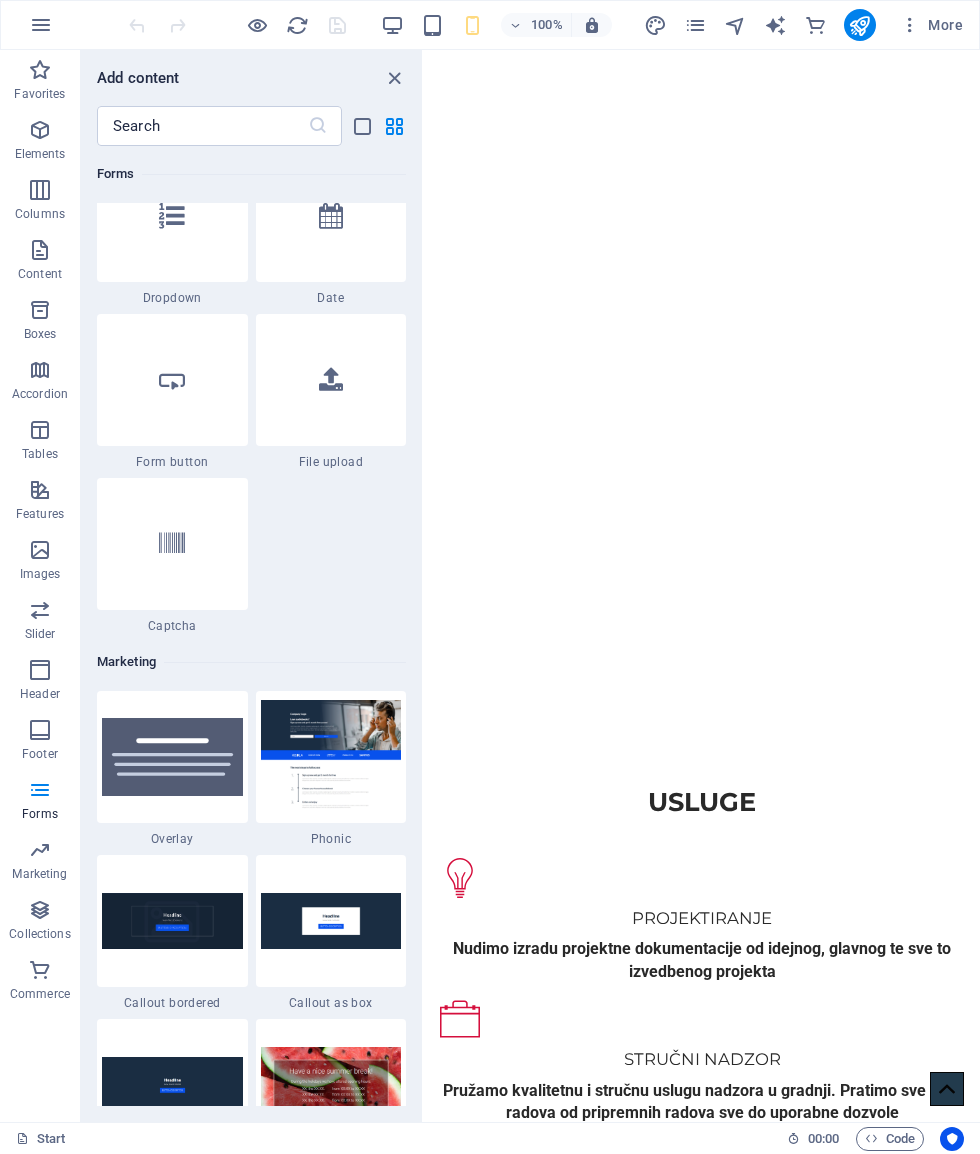 click at bounding box center (40, 790) 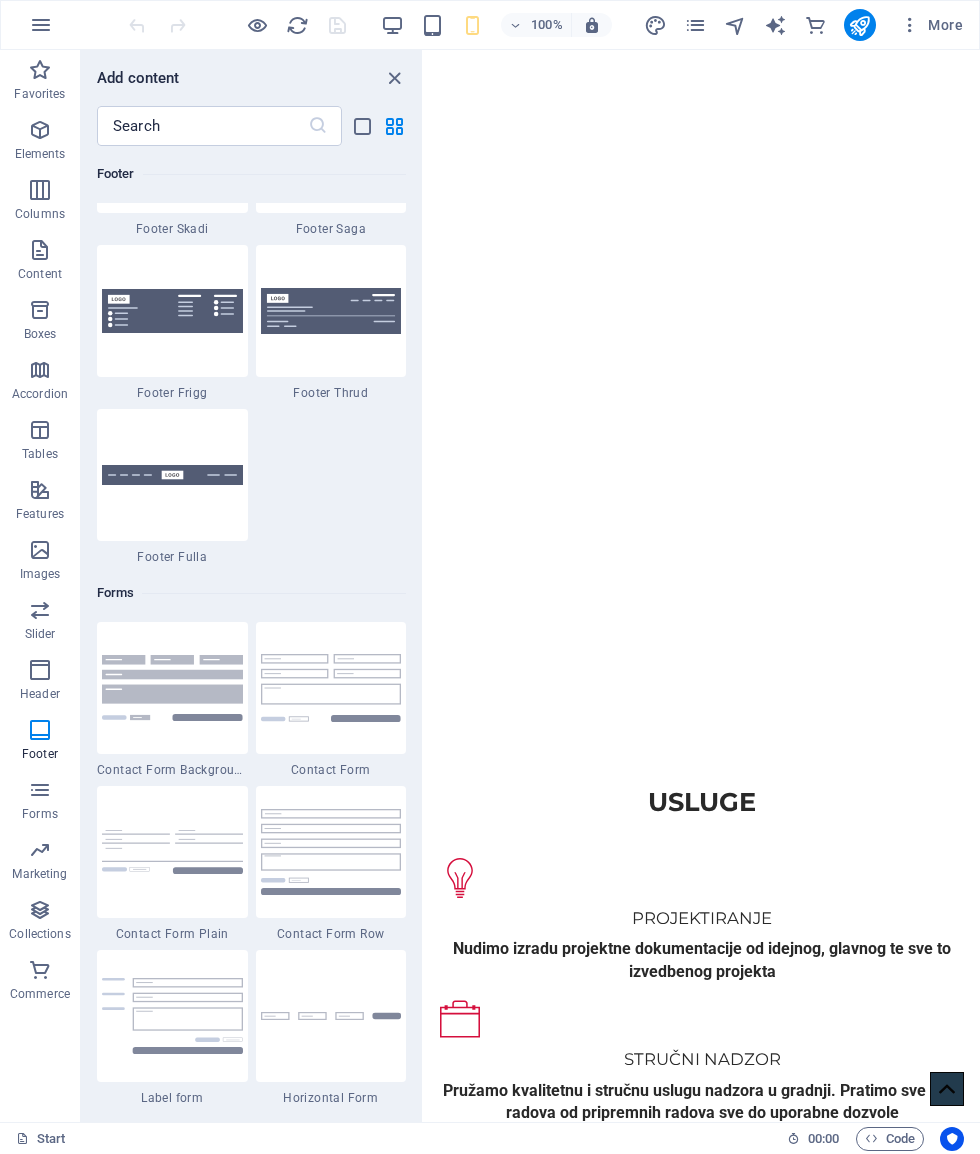 scroll, scrollTop: 14179, scrollLeft: 0, axis: vertical 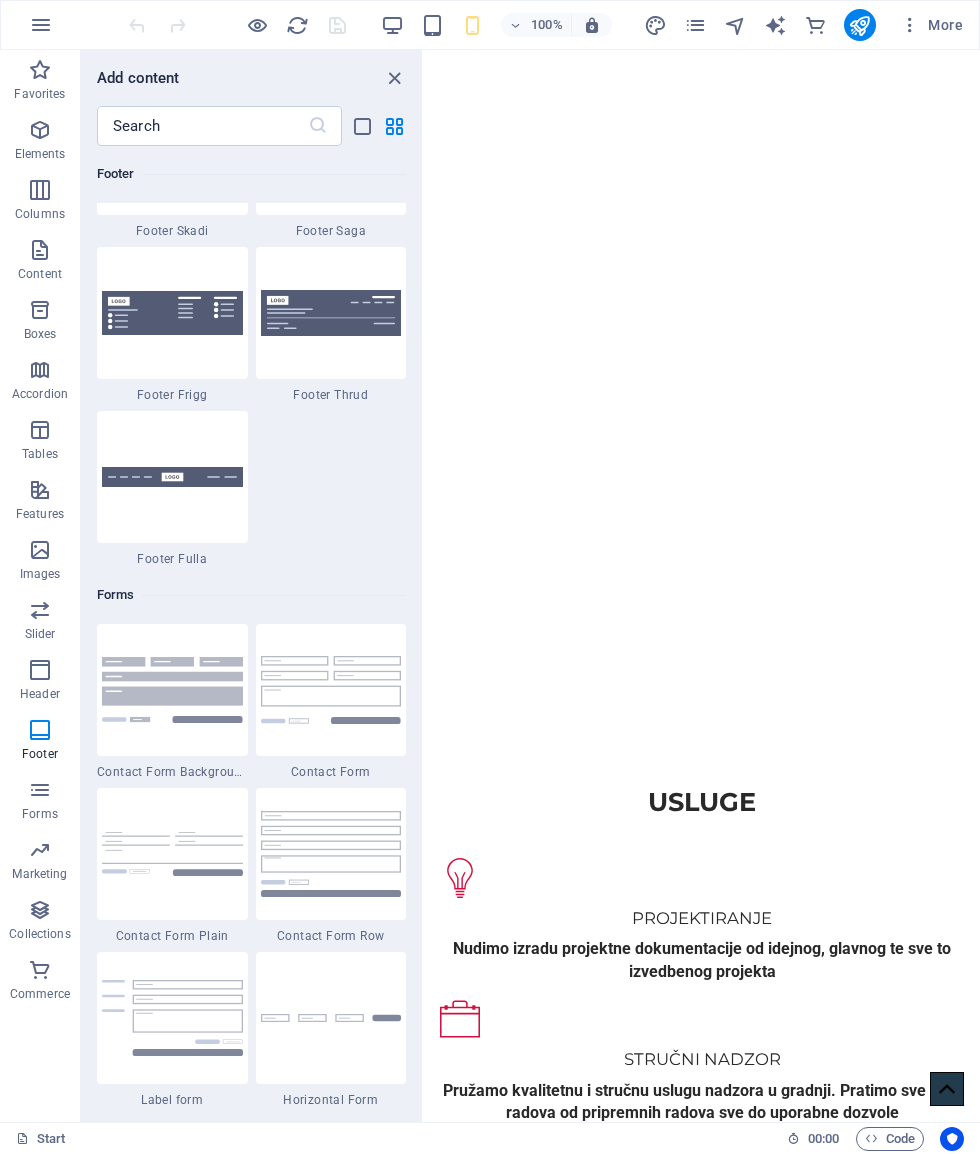 click at bounding box center (40, 670) 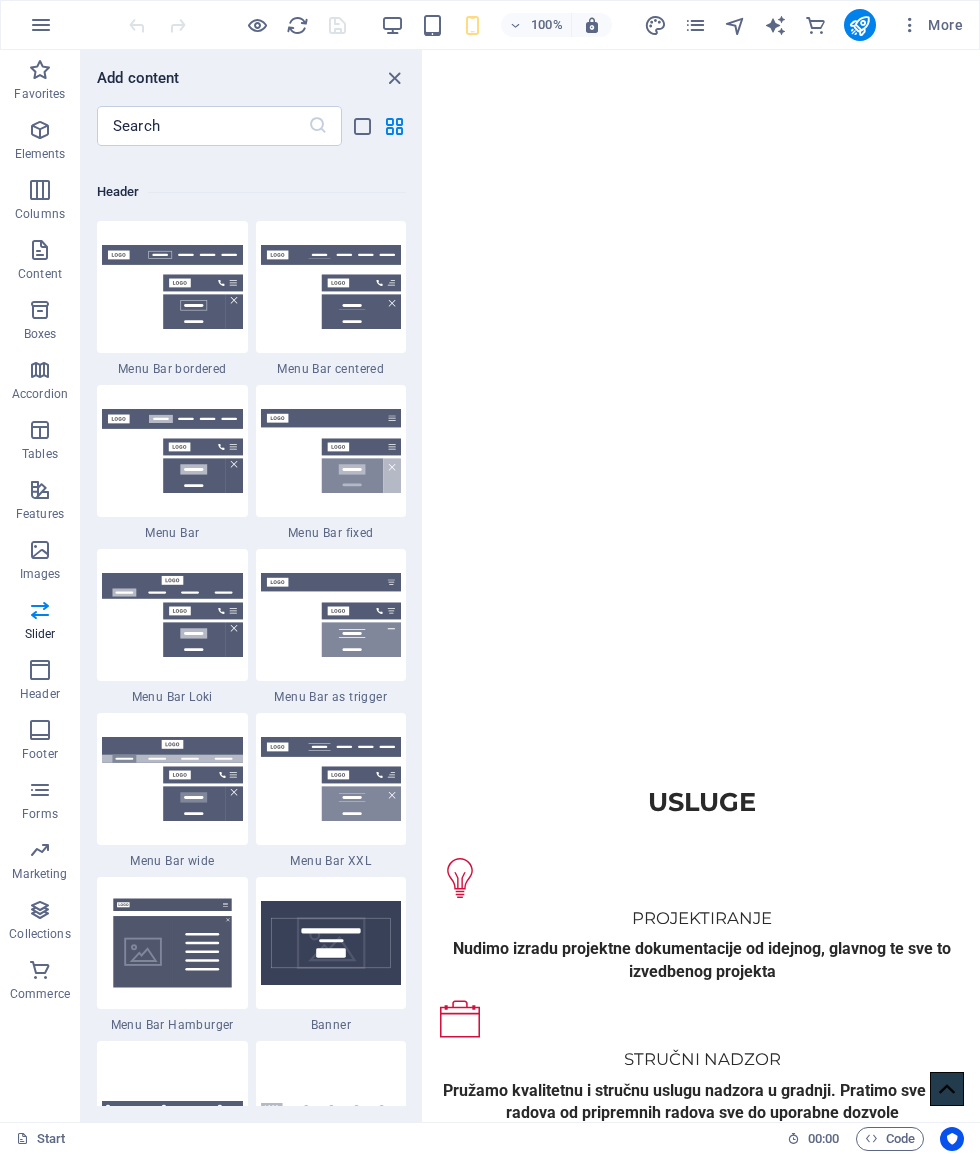 scroll, scrollTop: 12019, scrollLeft: 0, axis: vertical 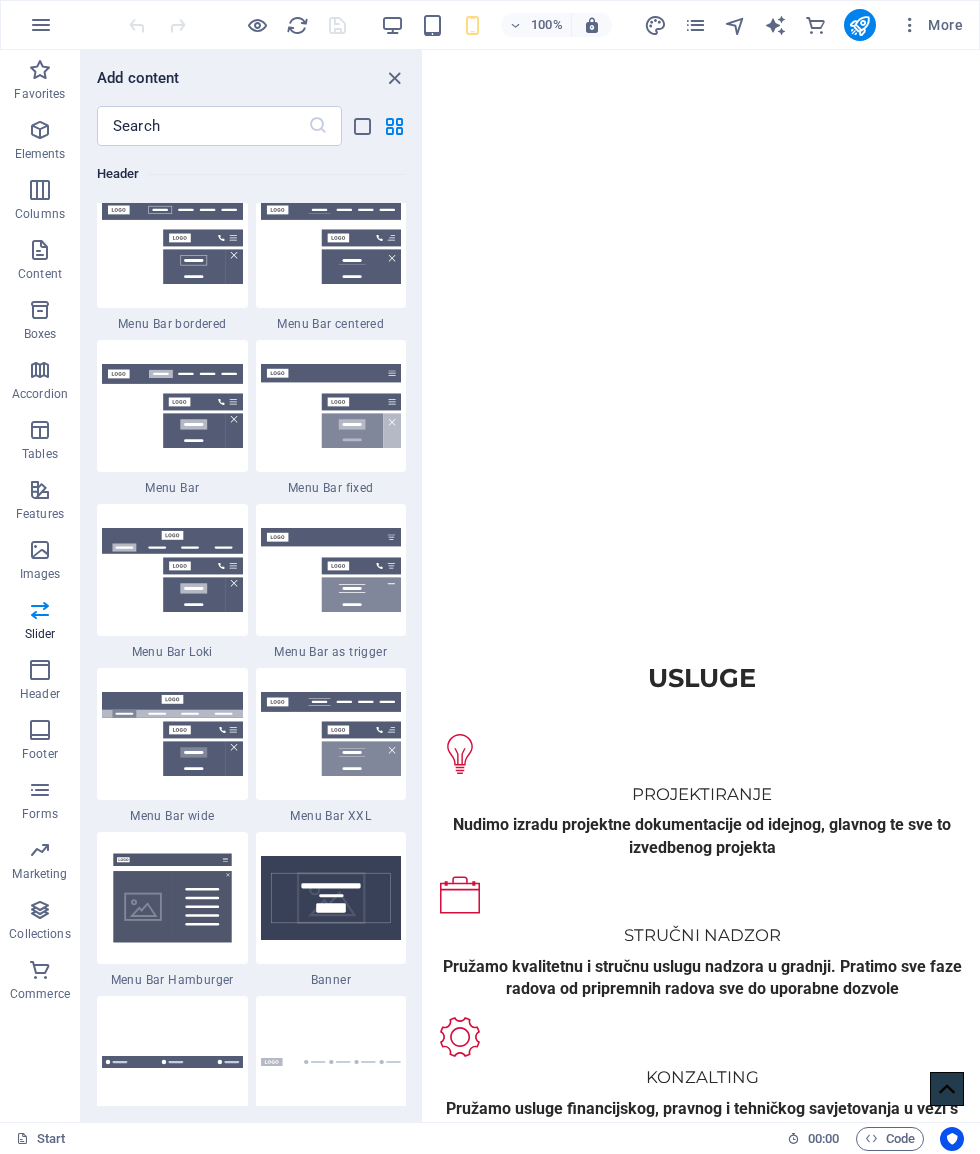 click at bounding box center (40, 610) 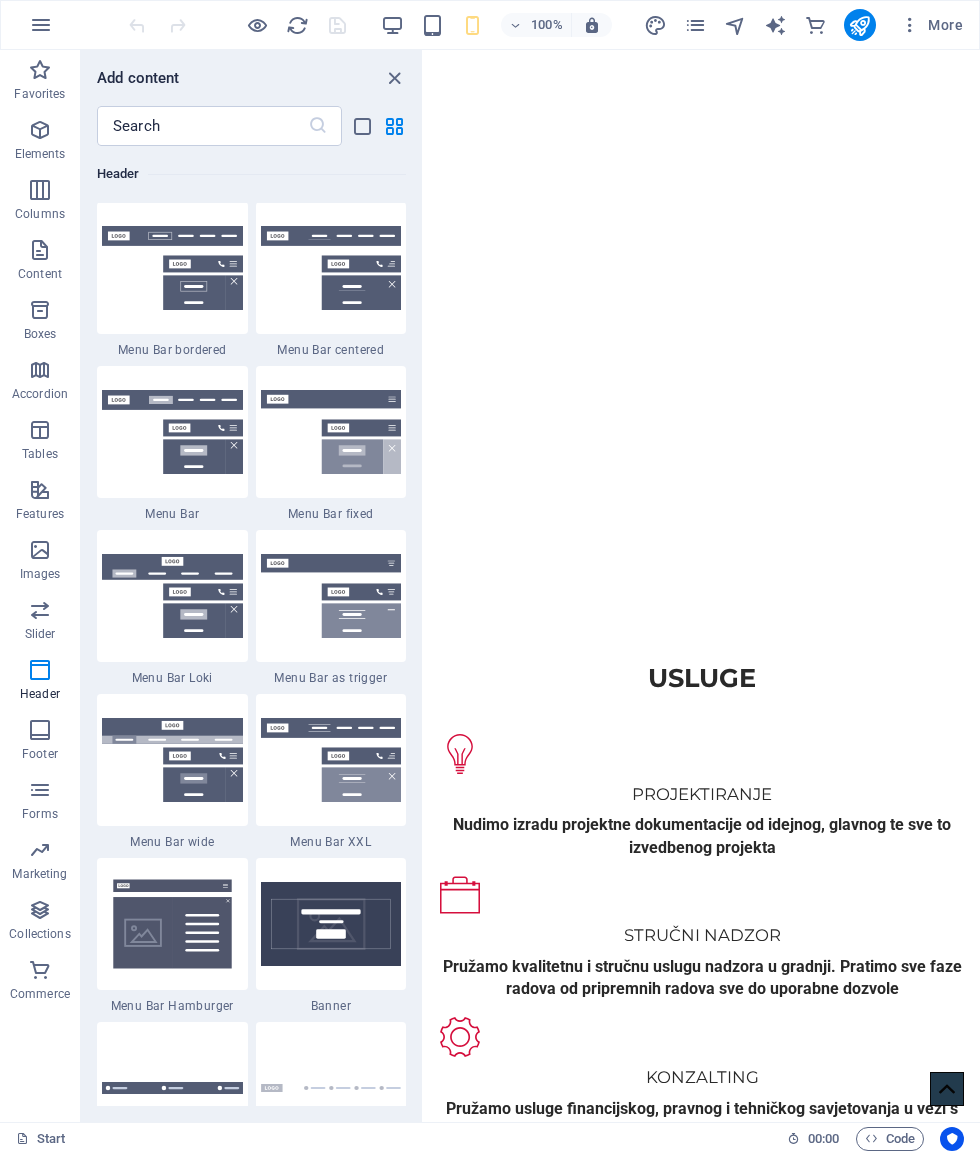 scroll, scrollTop: 12042, scrollLeft: 0, axis: vertical 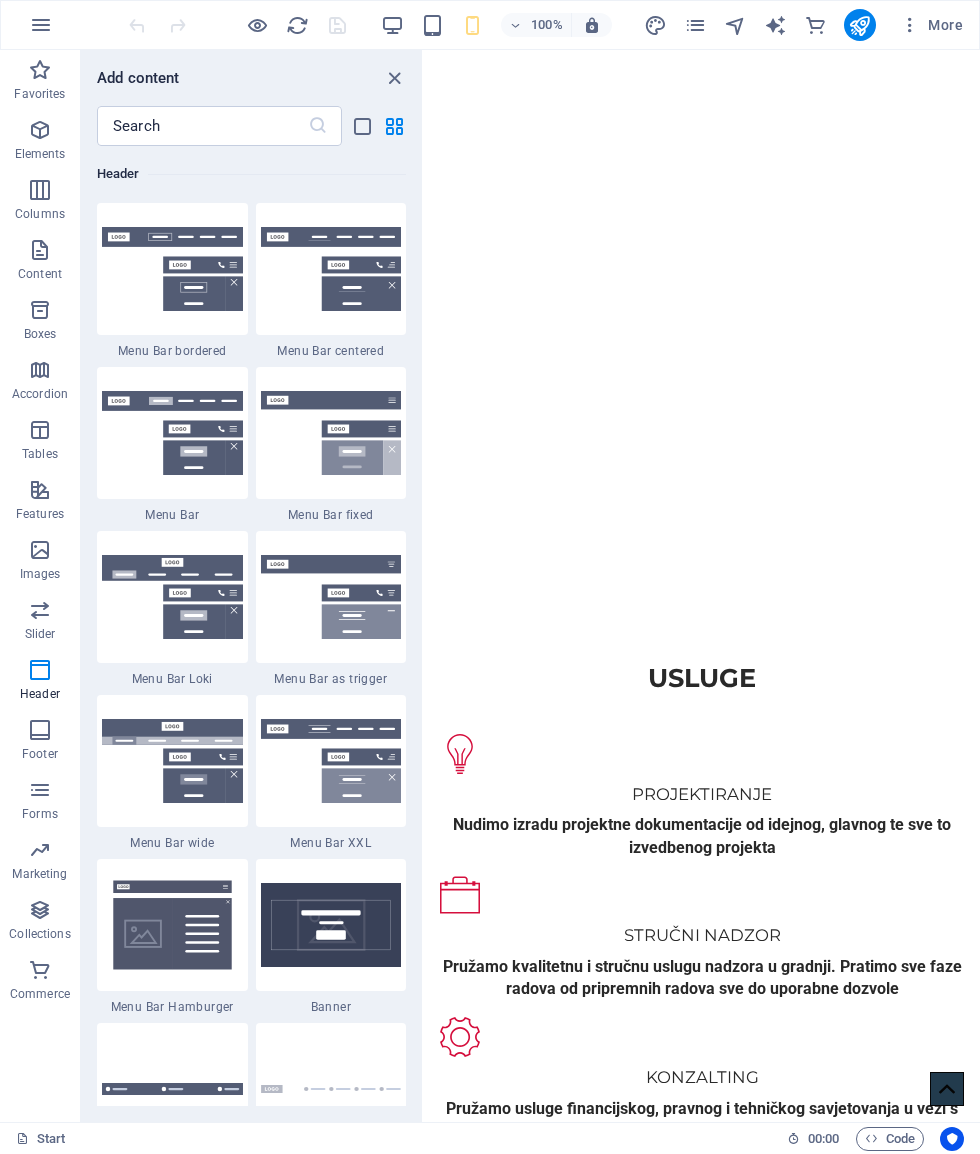 click at bounding box center (40, 610) 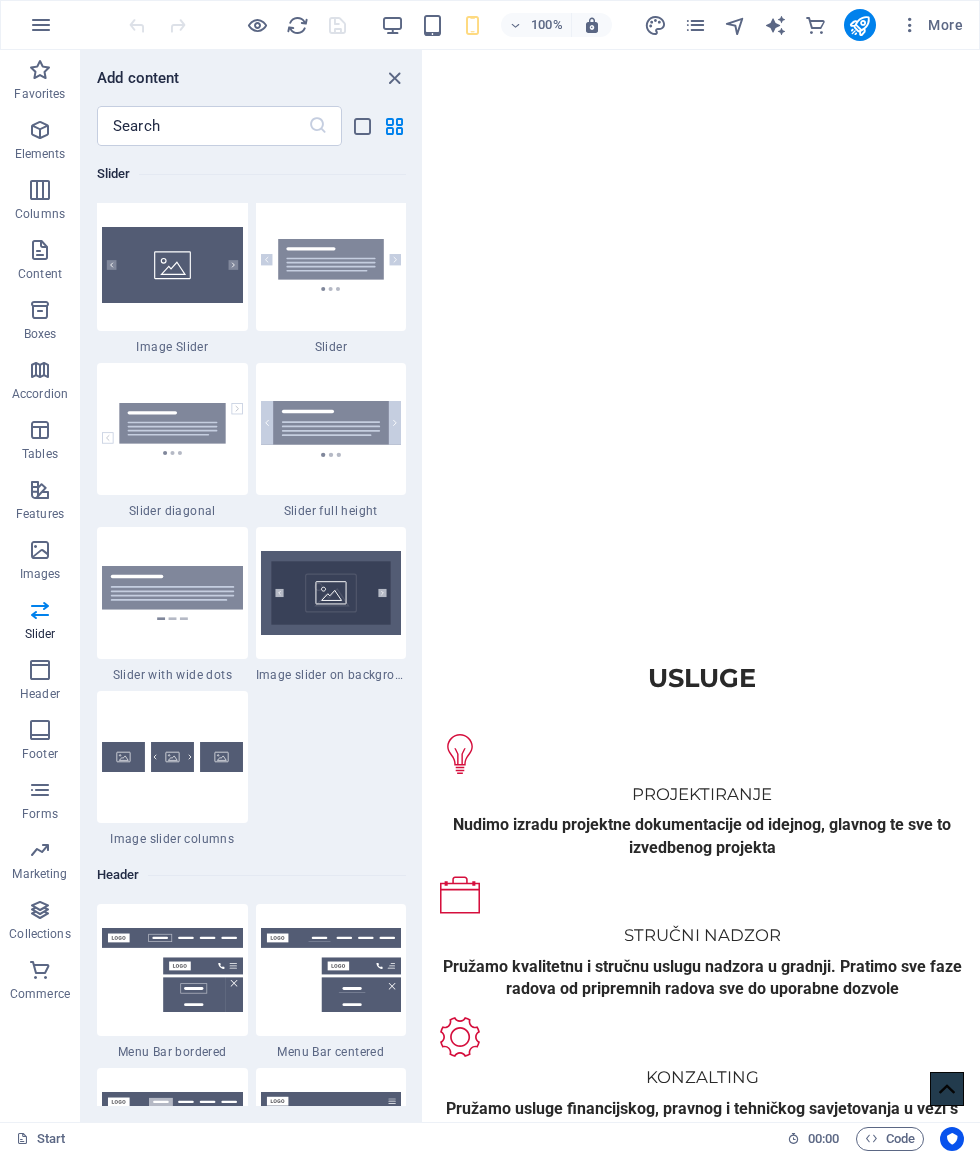 scroll, scrollTop: 11337, scrollLeft: 0, axis: vertical 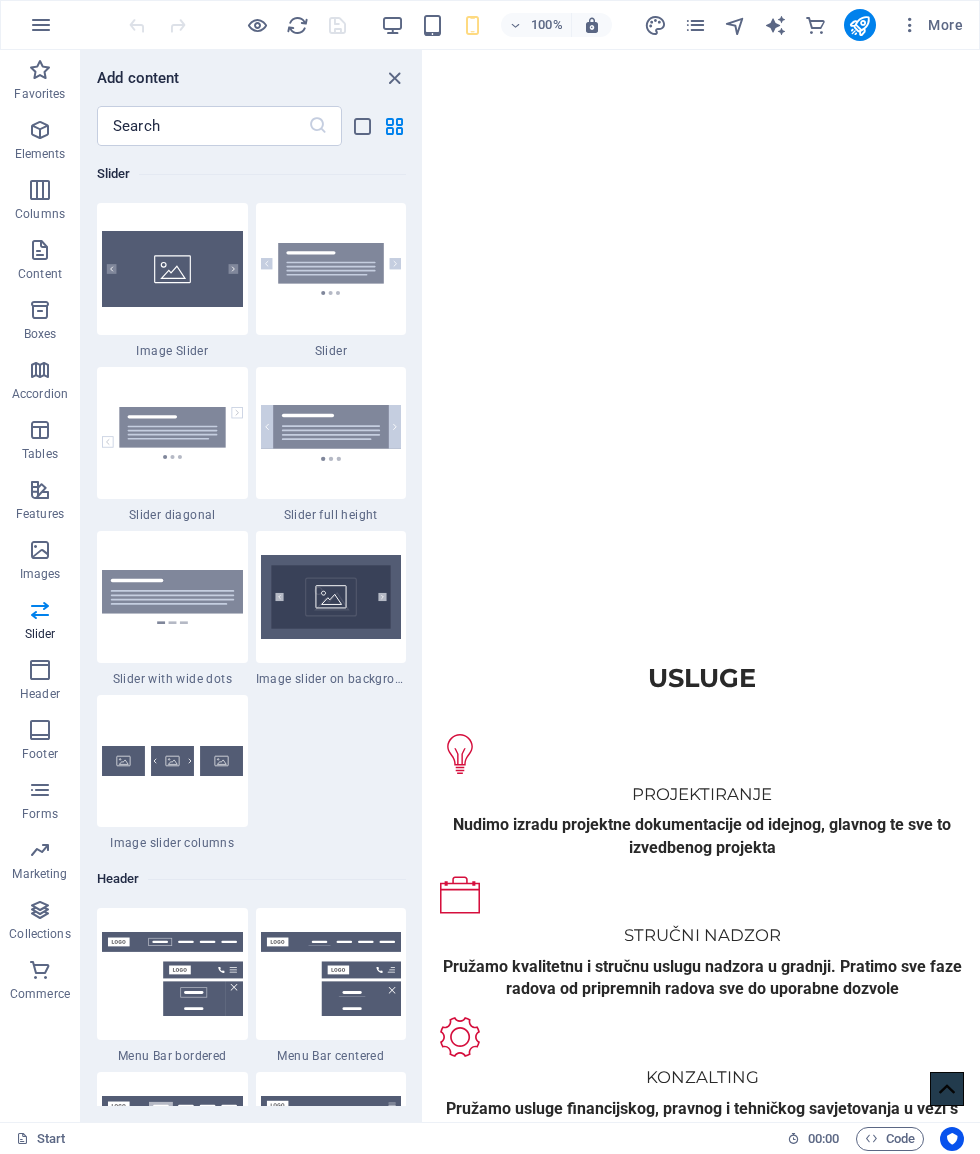 click at bounding box center (40, 550) 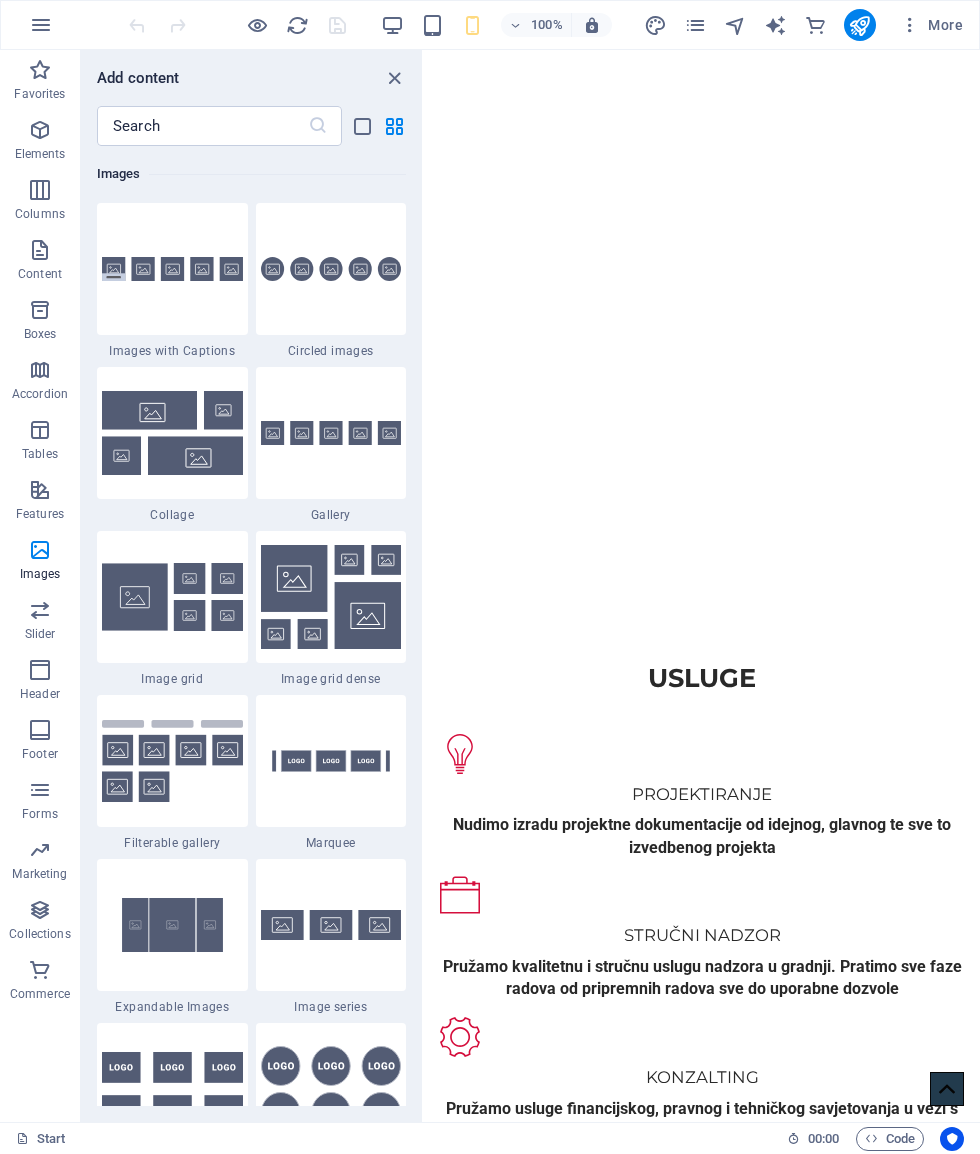 scroll, scrollTop: 10140, scrollLeft: 0, axis: vertical 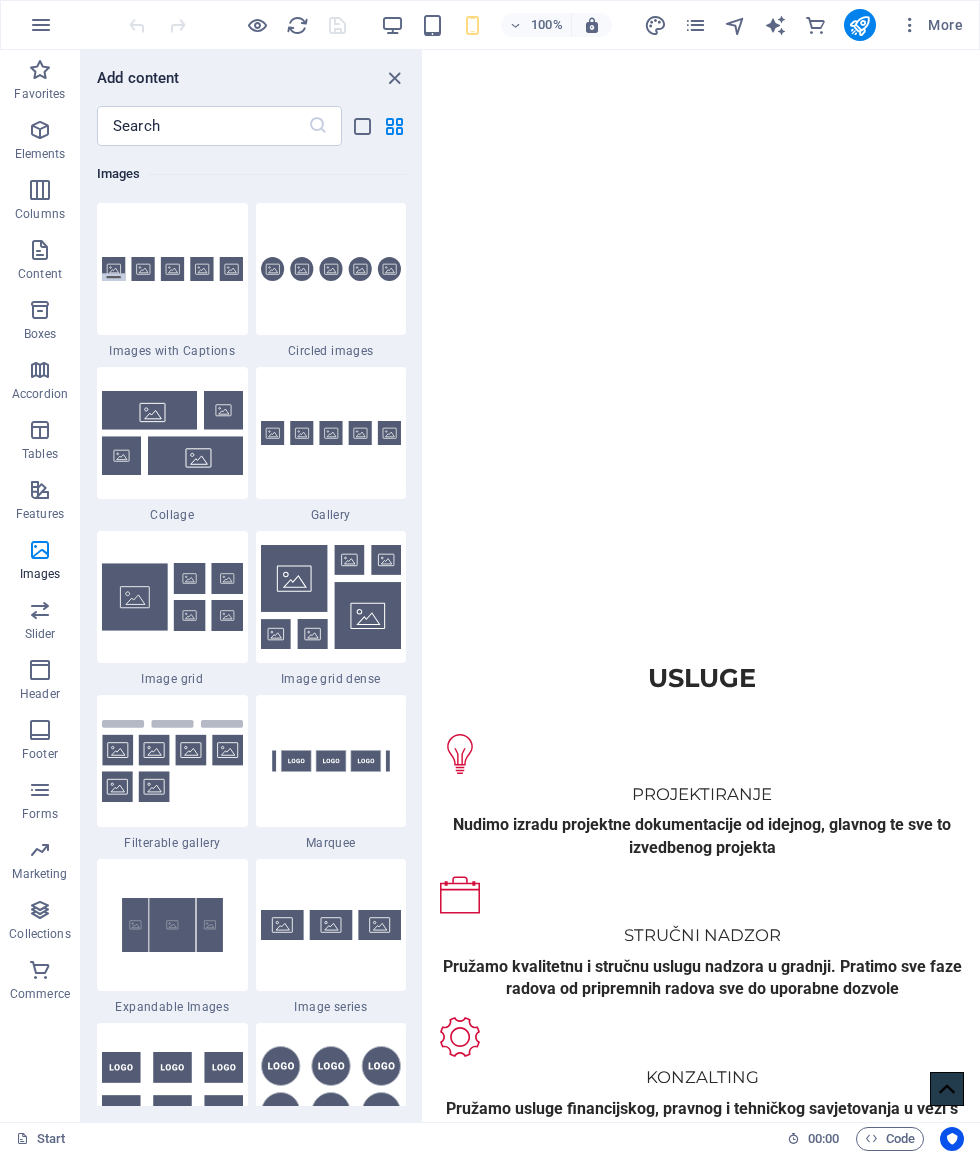 click on "Features" at bounding box center [40, 502] 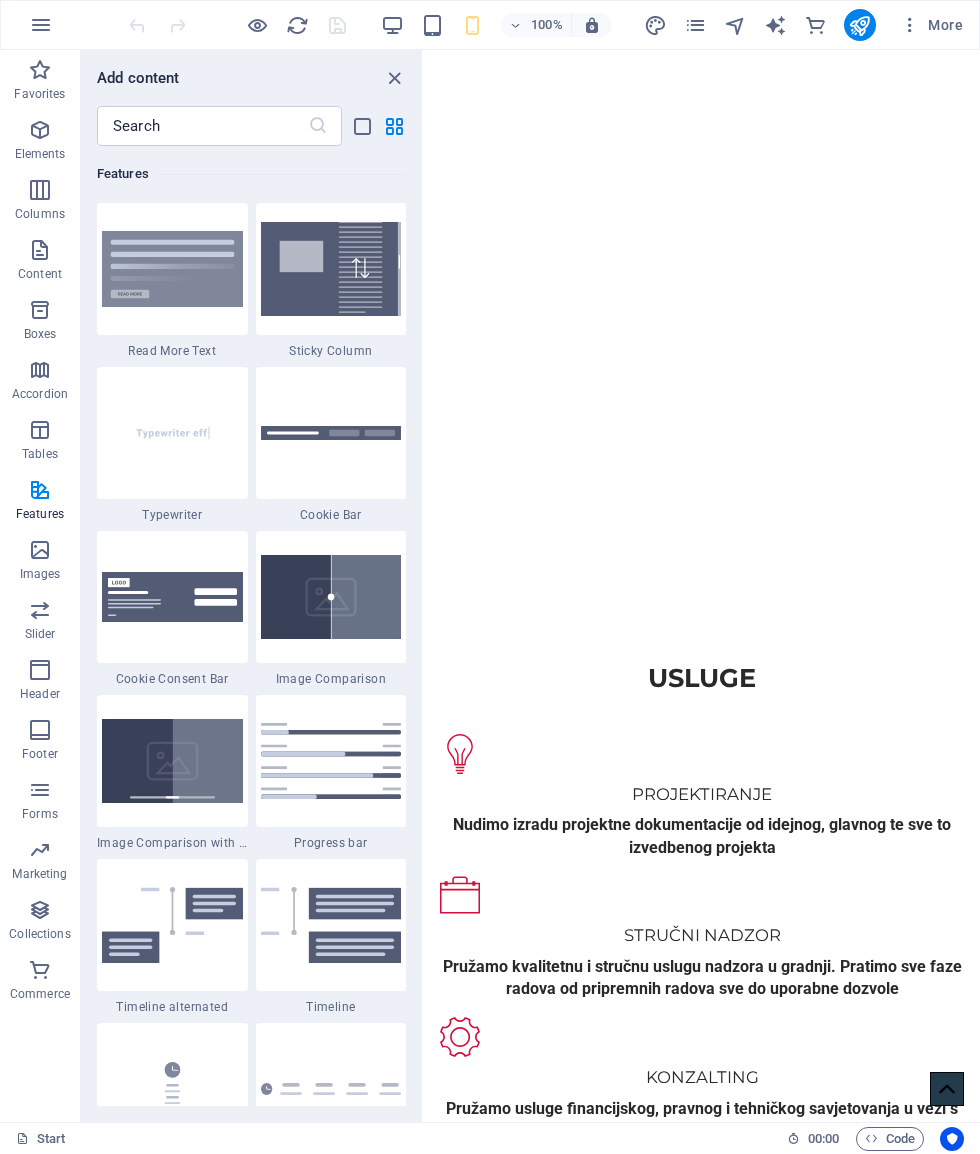 scroll, scrollTop: 7795, scrollLeft: 0, axis: vertical 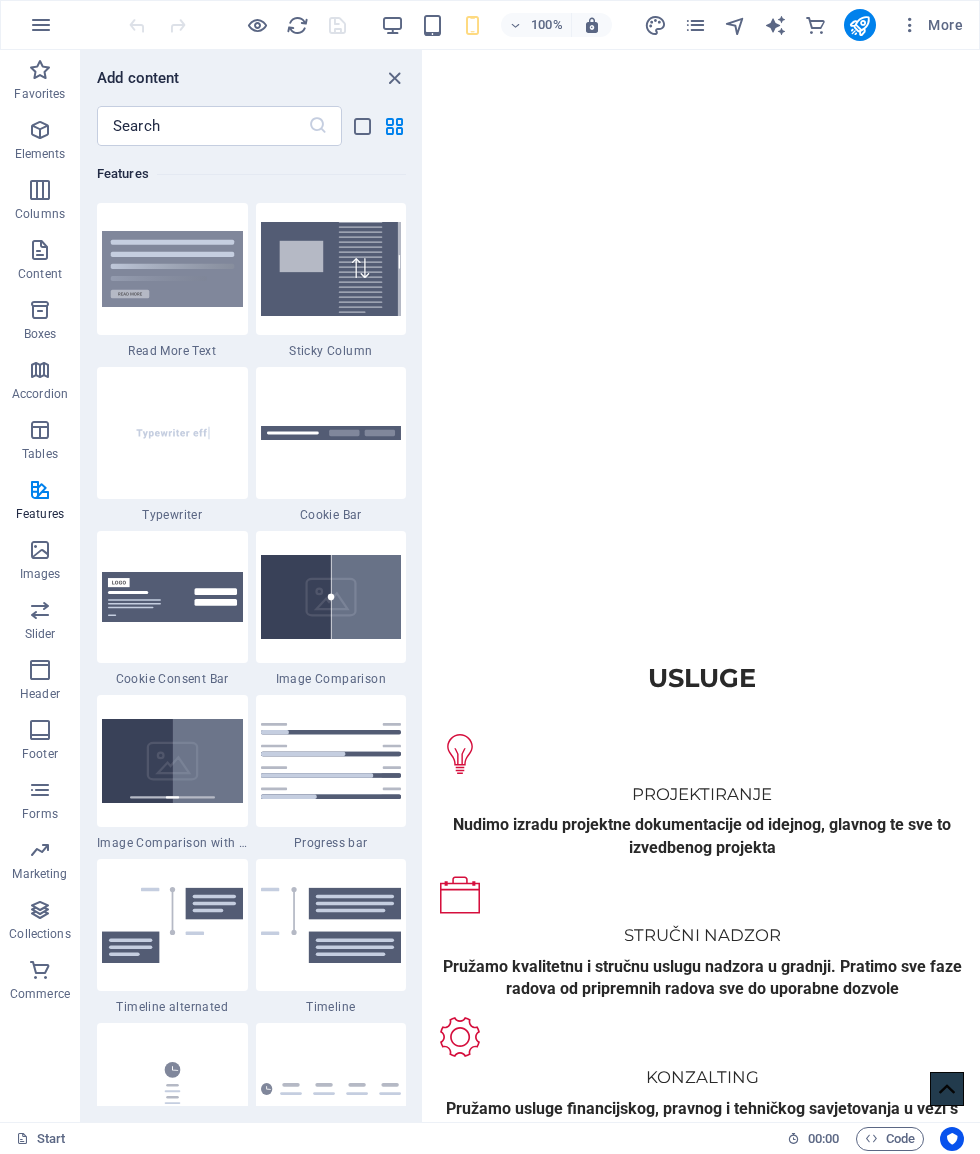 click at bounding box center (40, 430) 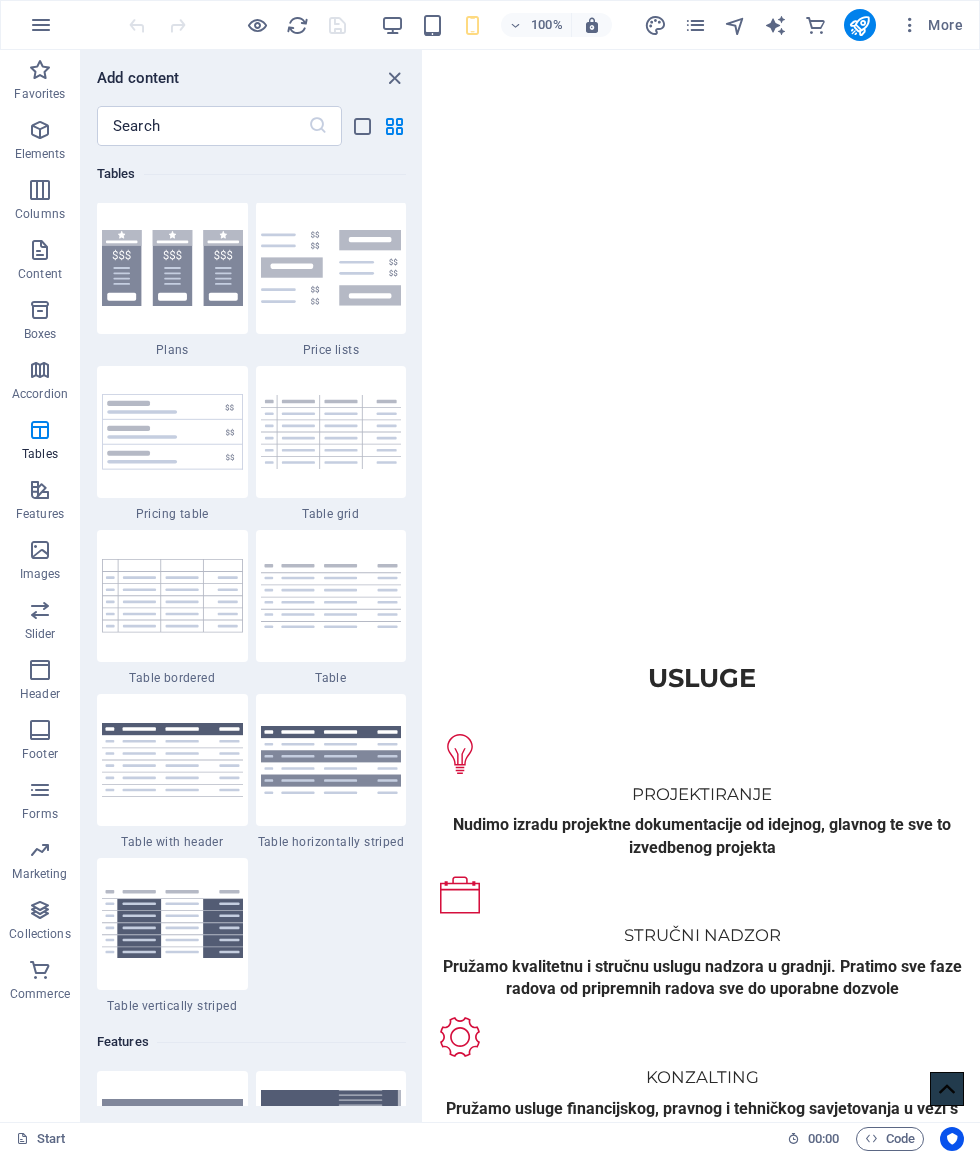 scroll, scrollTop: 6926, scrollLeft: 0, axis: vertical 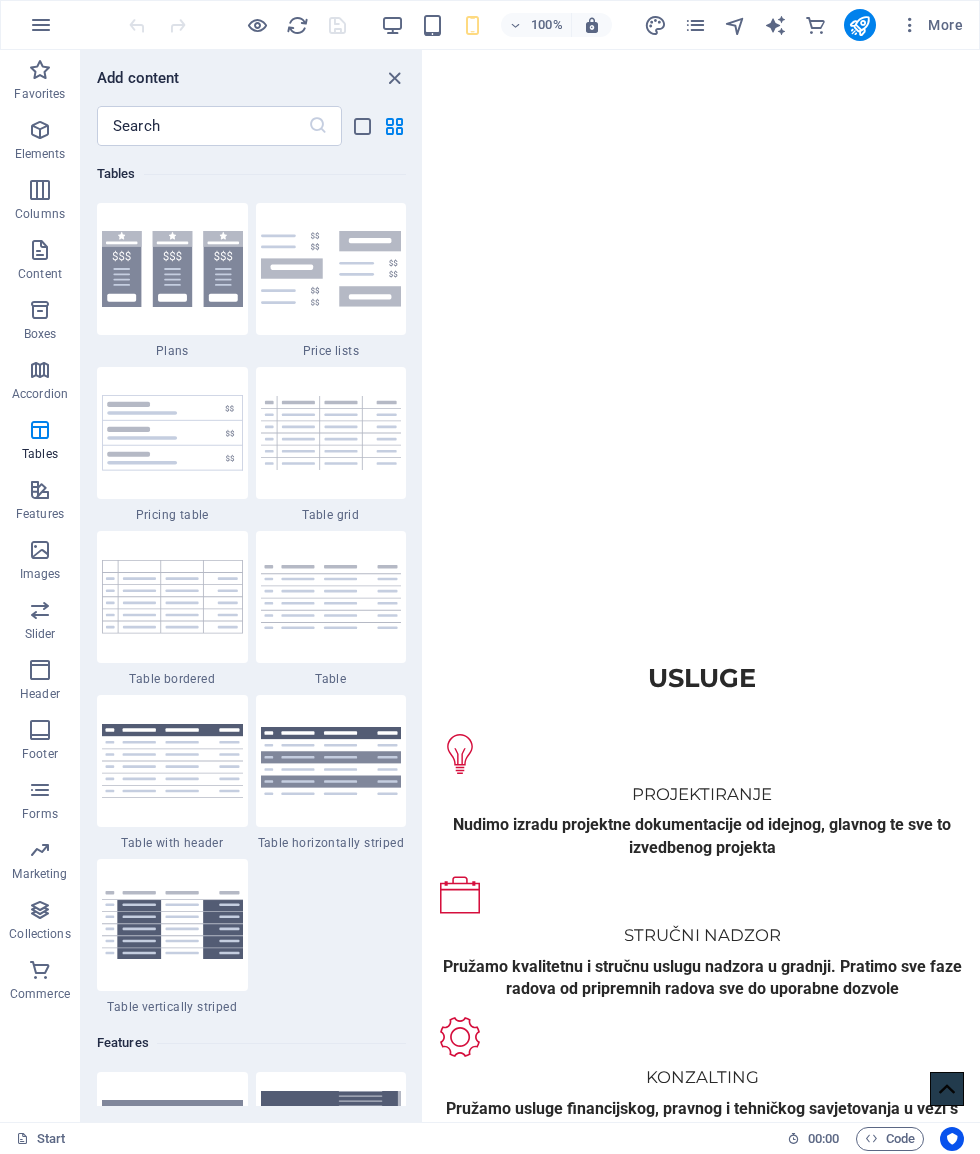 click at bounding box center (40, 370) 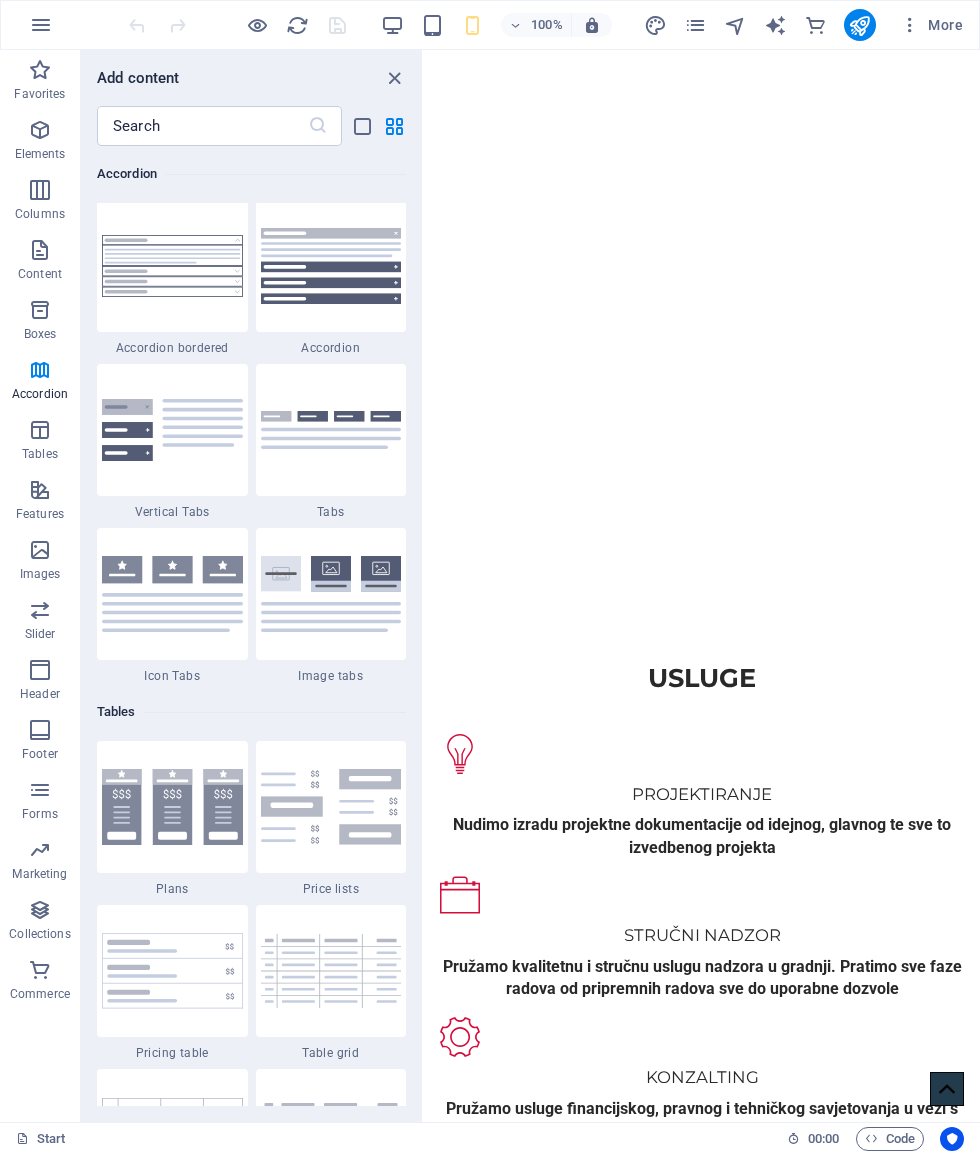 scroll, scrollTop: 6385, scrollLeft: 0, axis: vertical 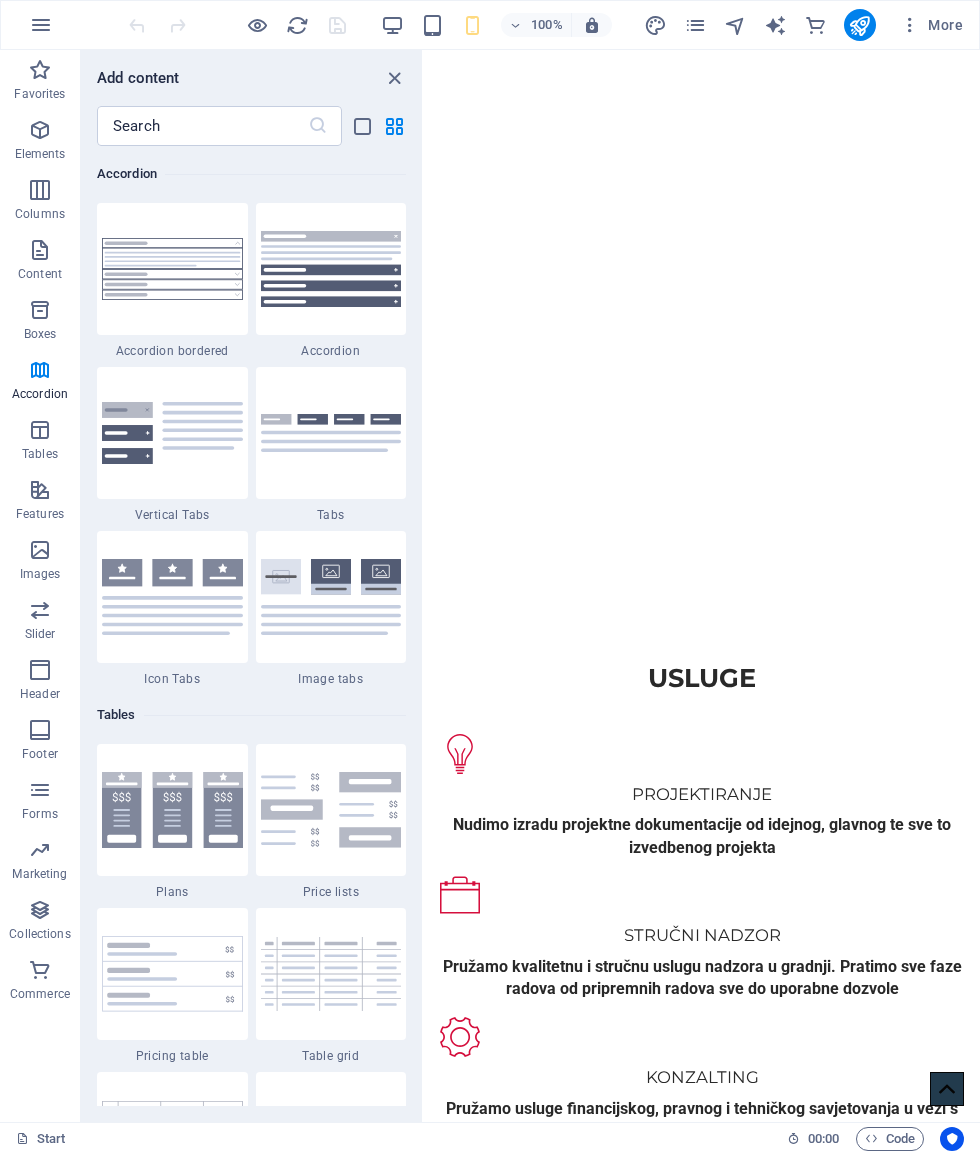 click at bounding box center (40, 310) 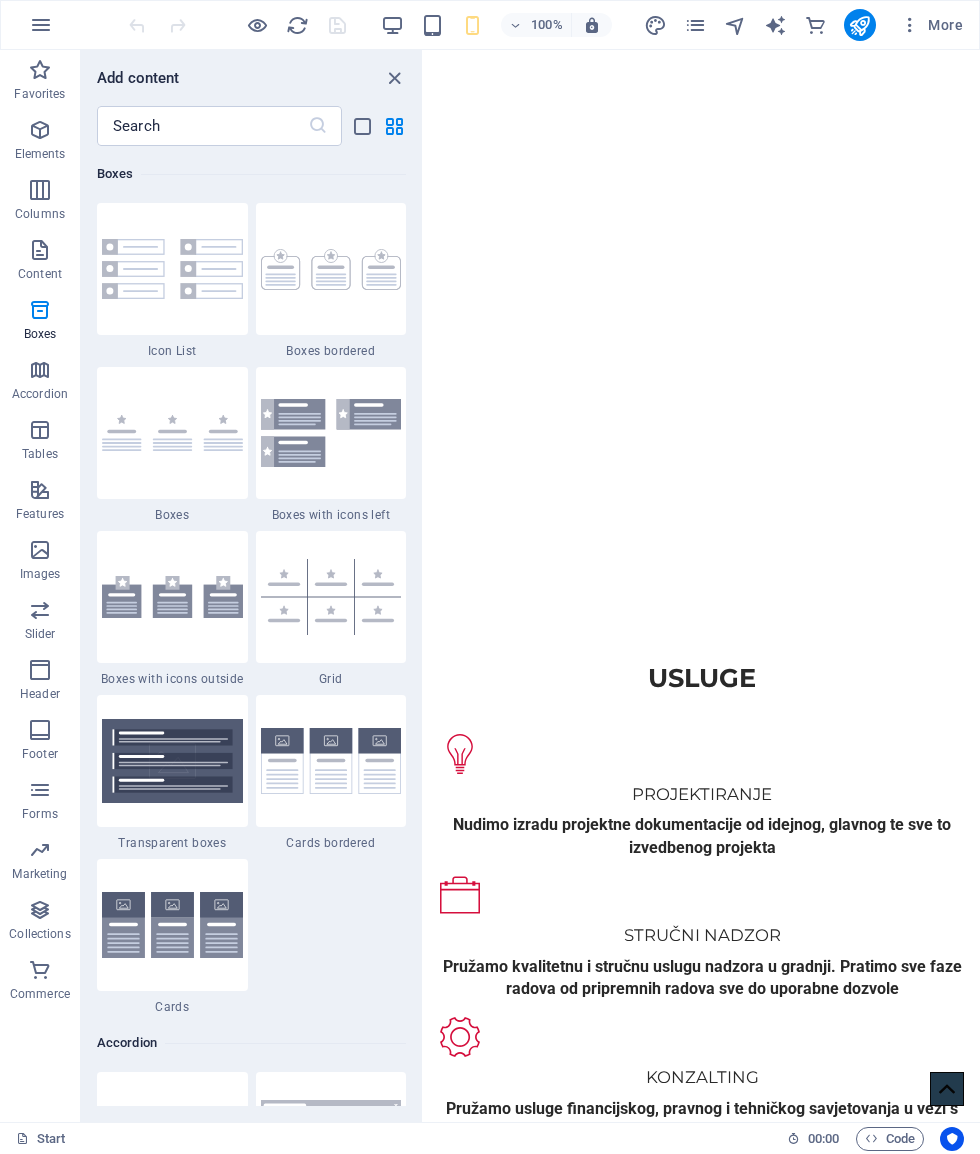 scroll, scrollTop: 5516, scrollLeft: 0, axis: vertical 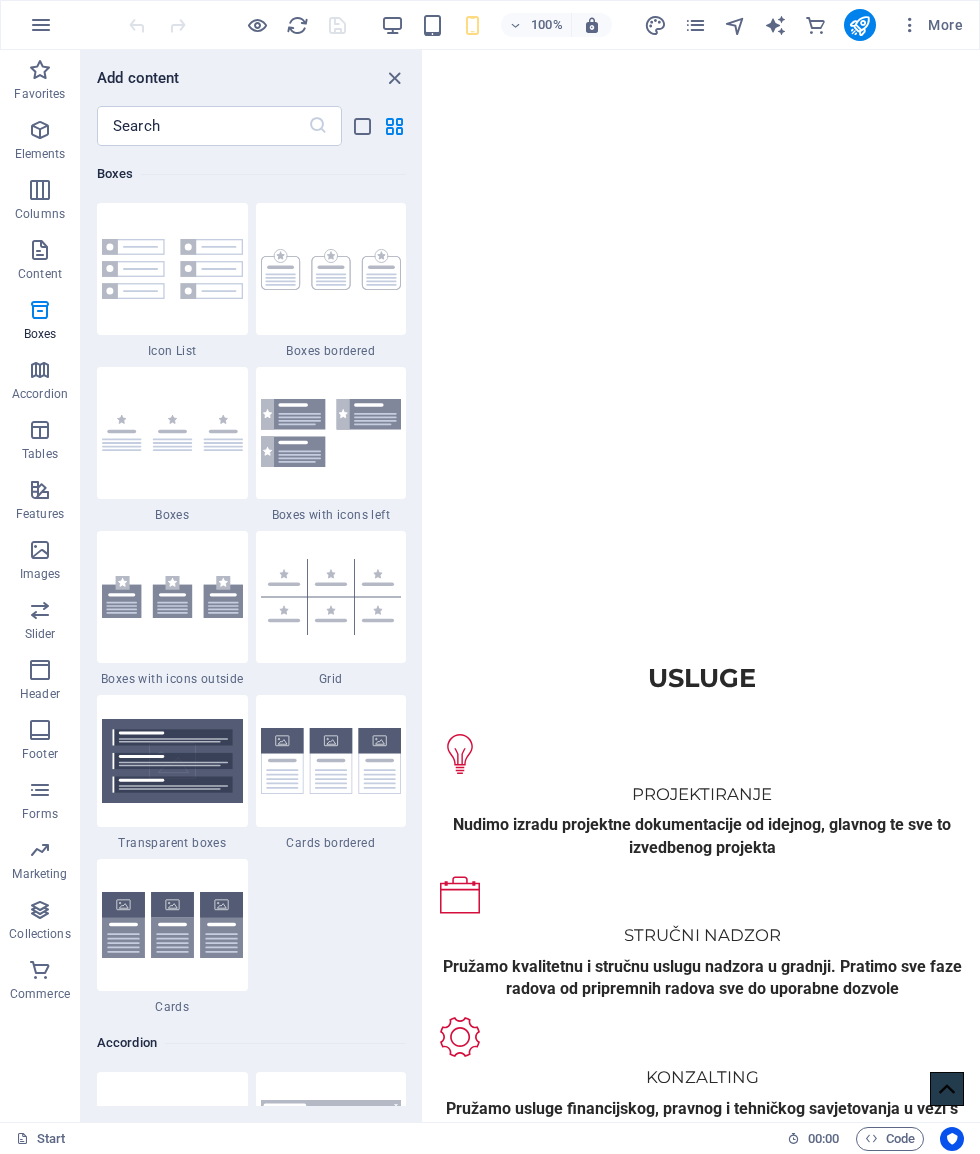 click at bounding box center (40, 250) 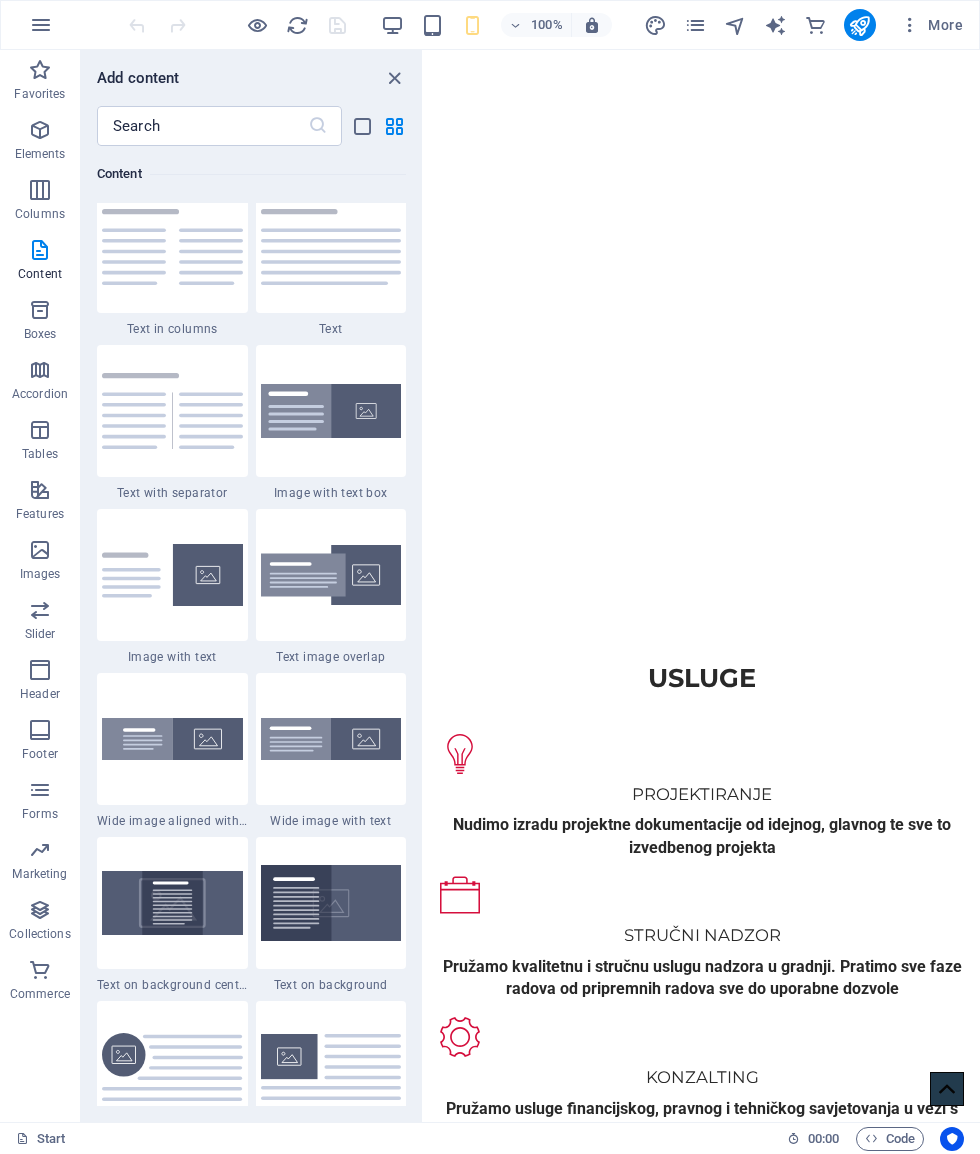 scroll, scrollTop: 3499, scrollLeft: 0, axis: vertical 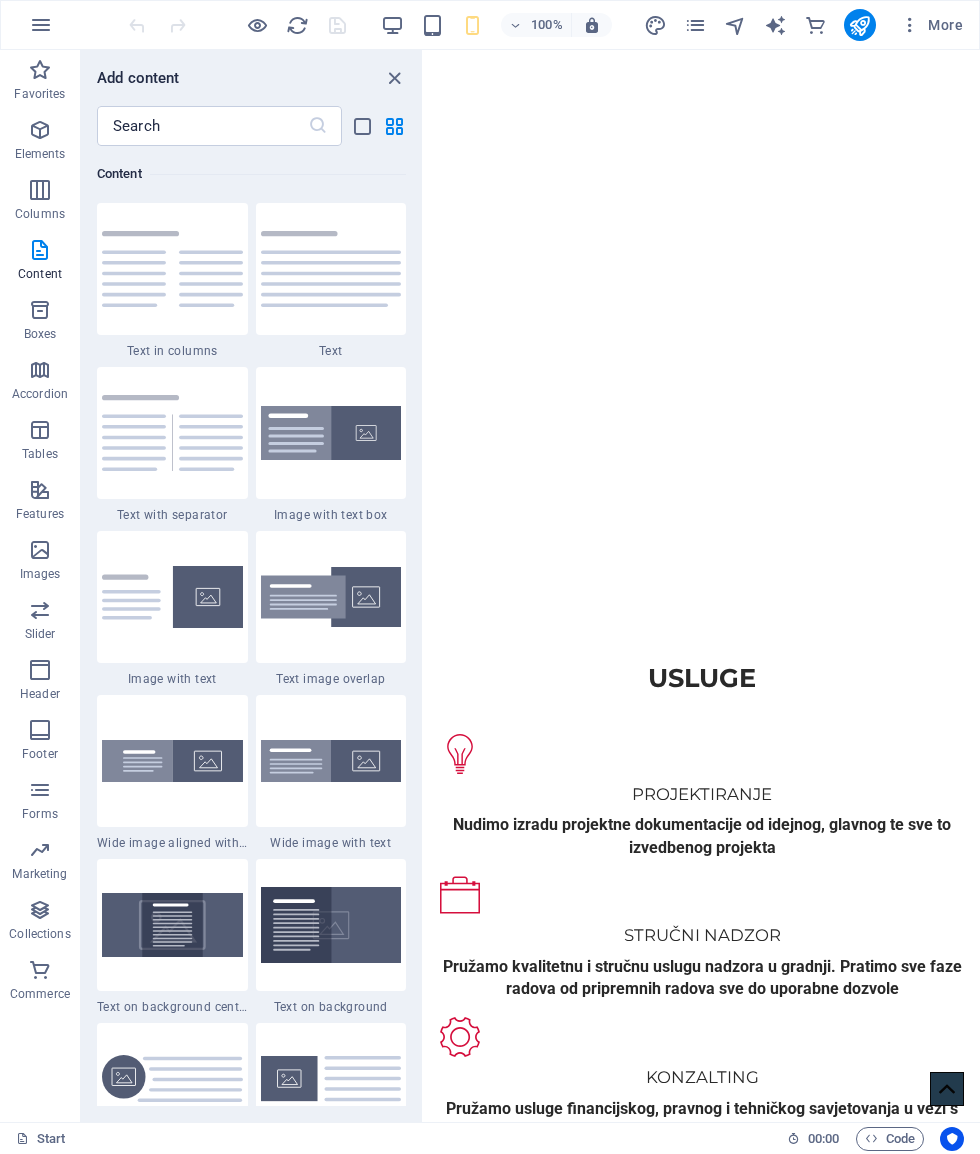 click on "Columns" at bounding box center (40, 202) 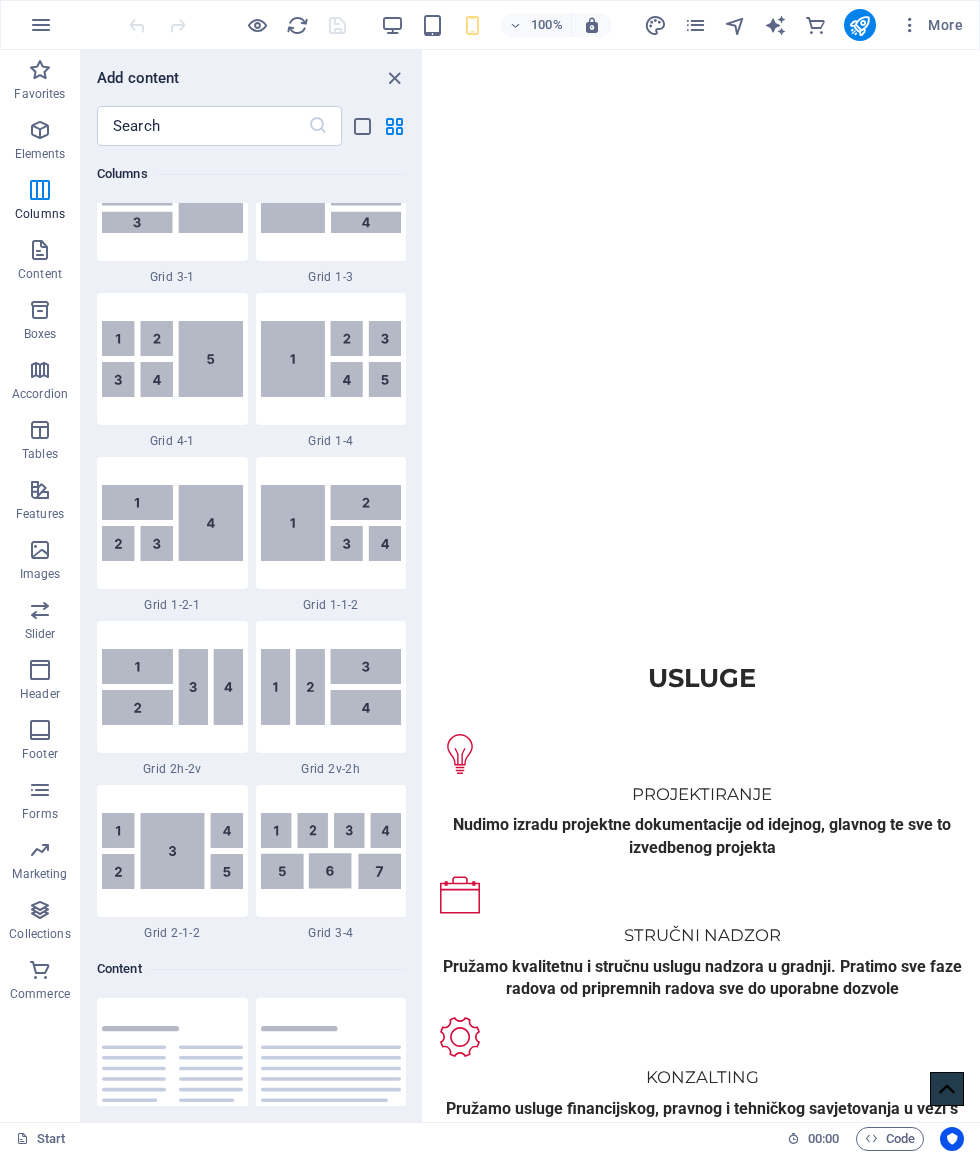 scroll, scrollTop: 2702, scrollLeft: 0, axis: vertical 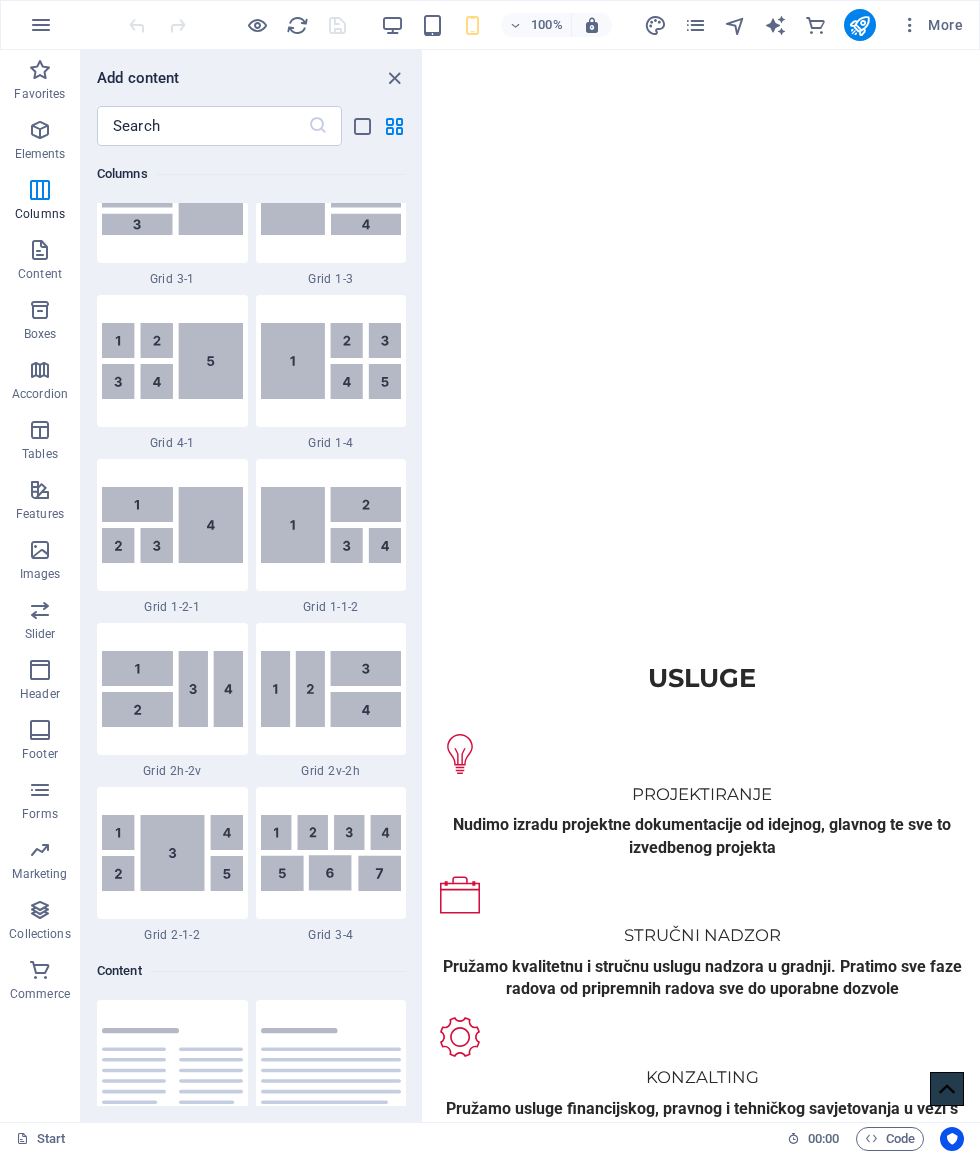 click at bounding box center (40, 130) 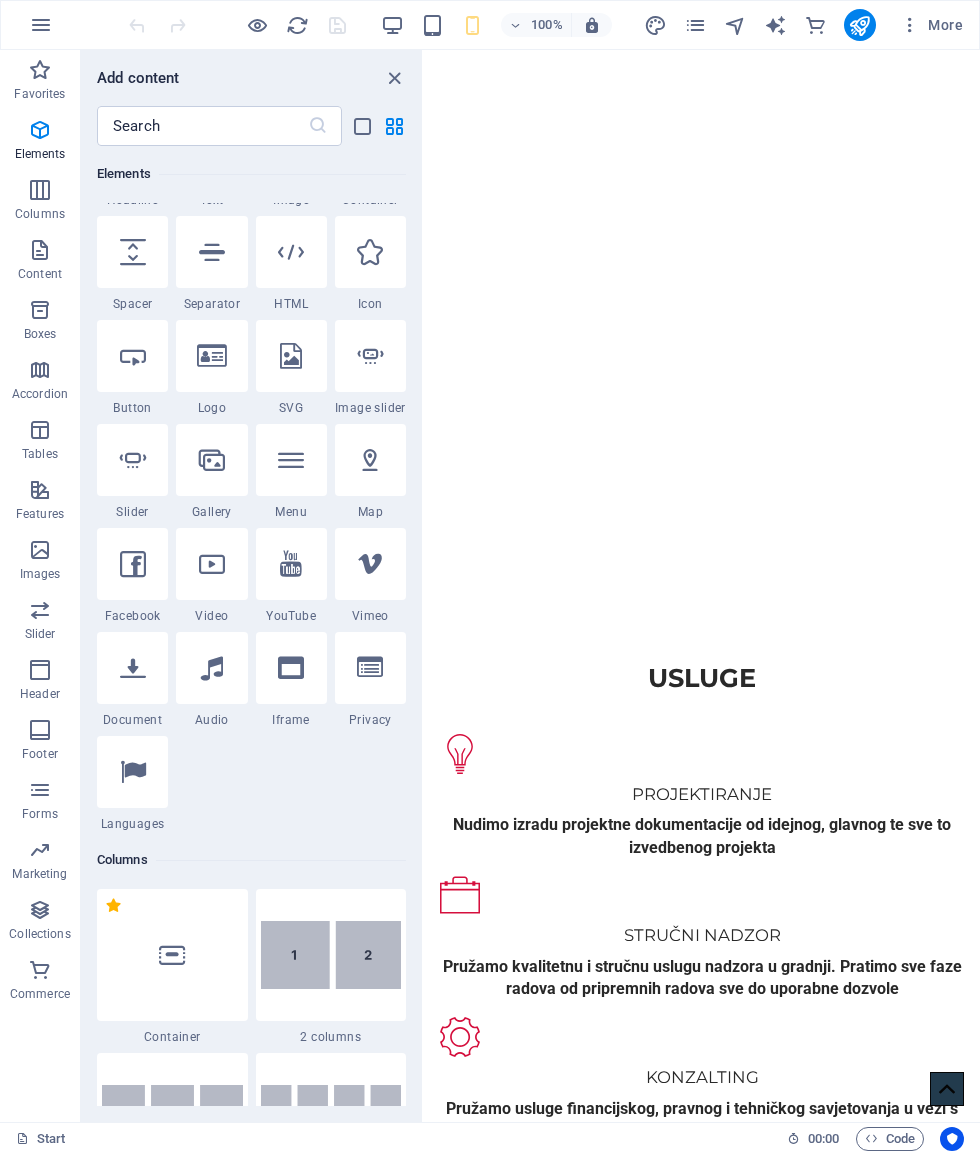 scroll, scrollTop: 213, scrollLeft: 0, axis: vertical 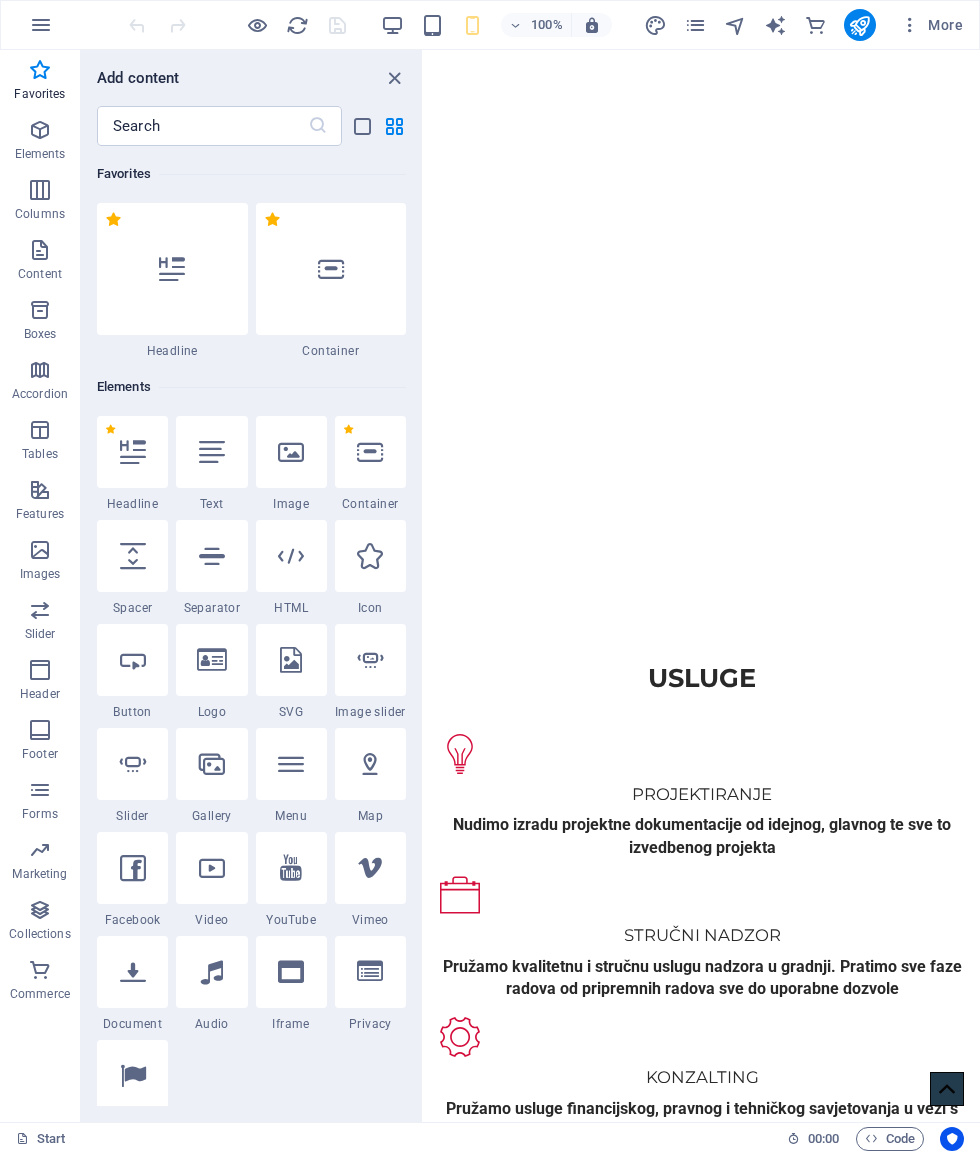 click on "Favorites" at bounding box center [40, 82] 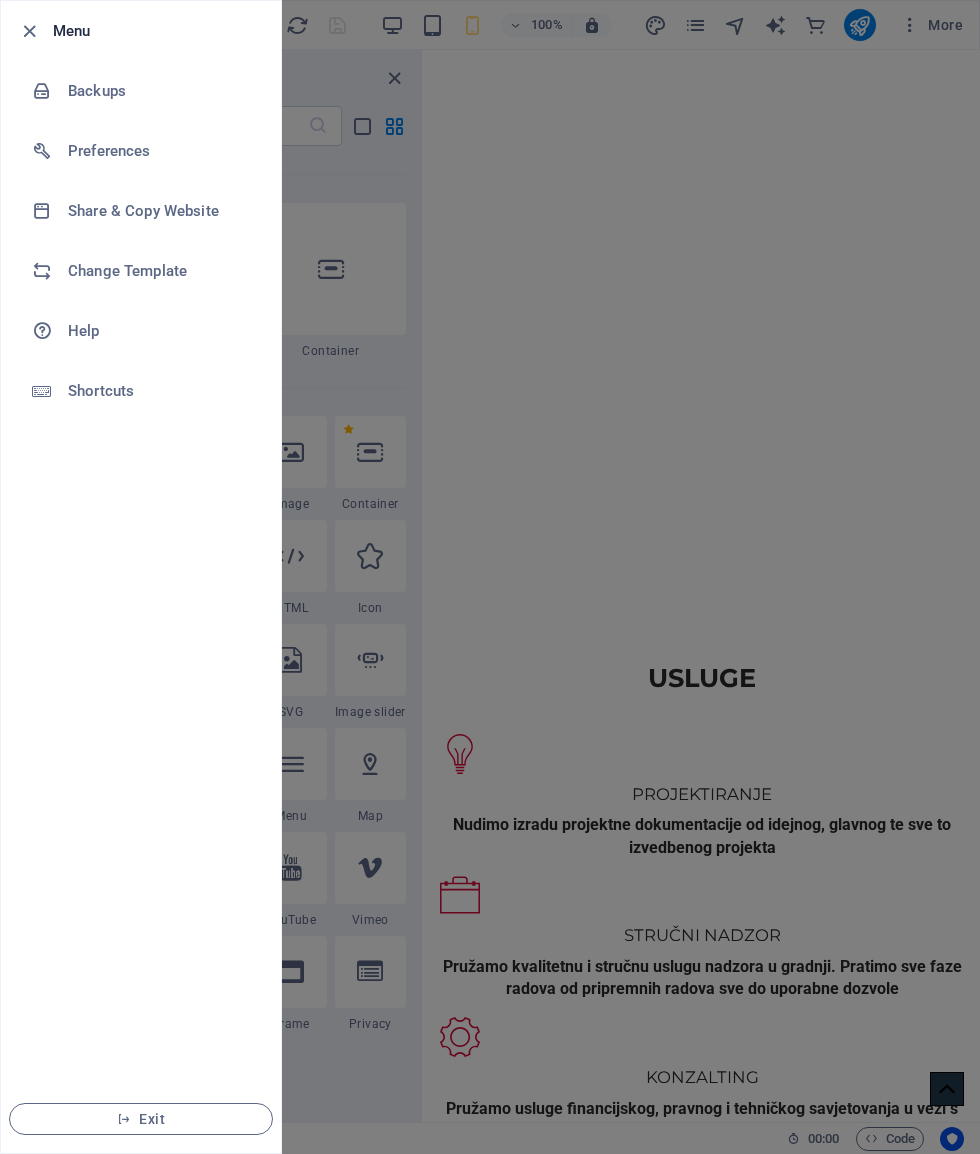 click on "Backups" at bounding box center (160, 91) 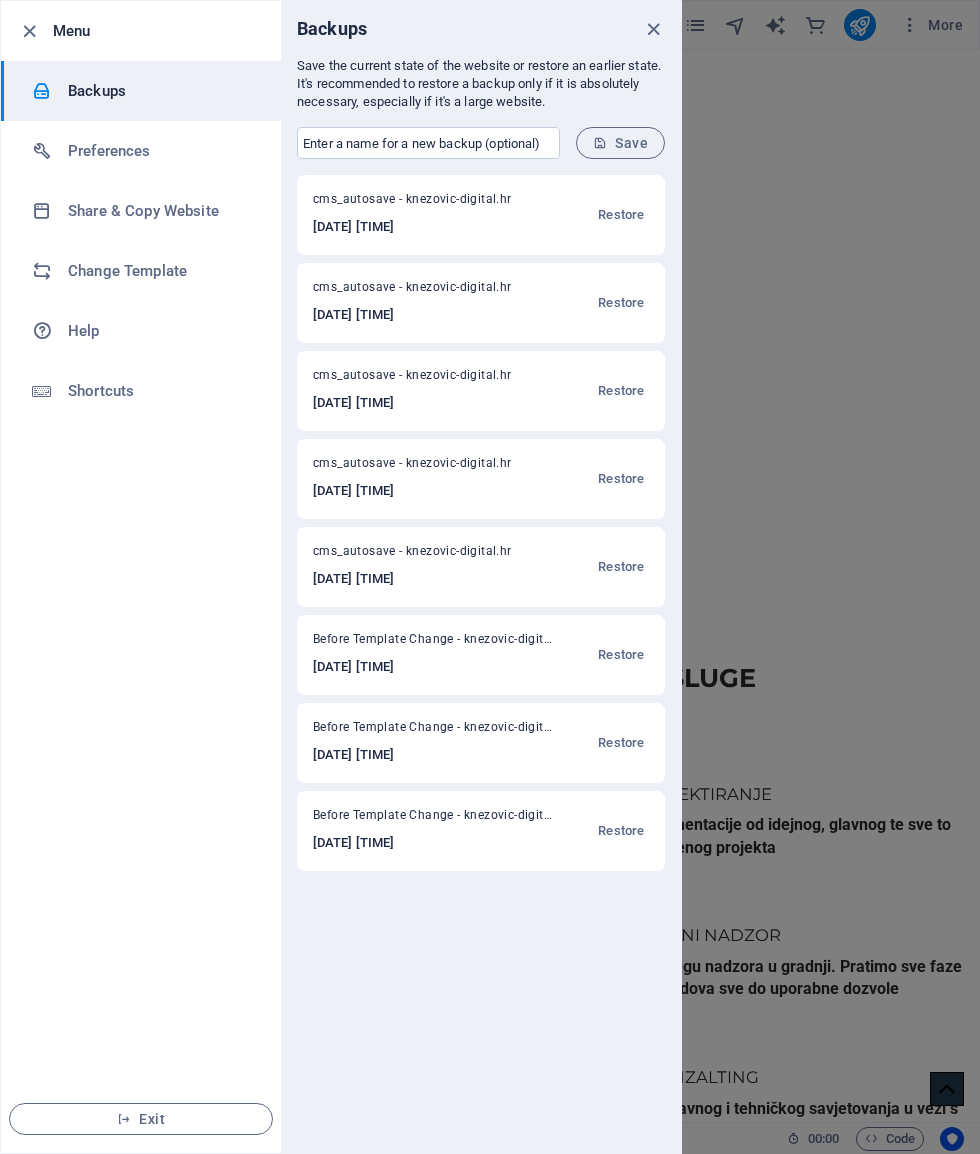 click at bounding box center (653, 29) 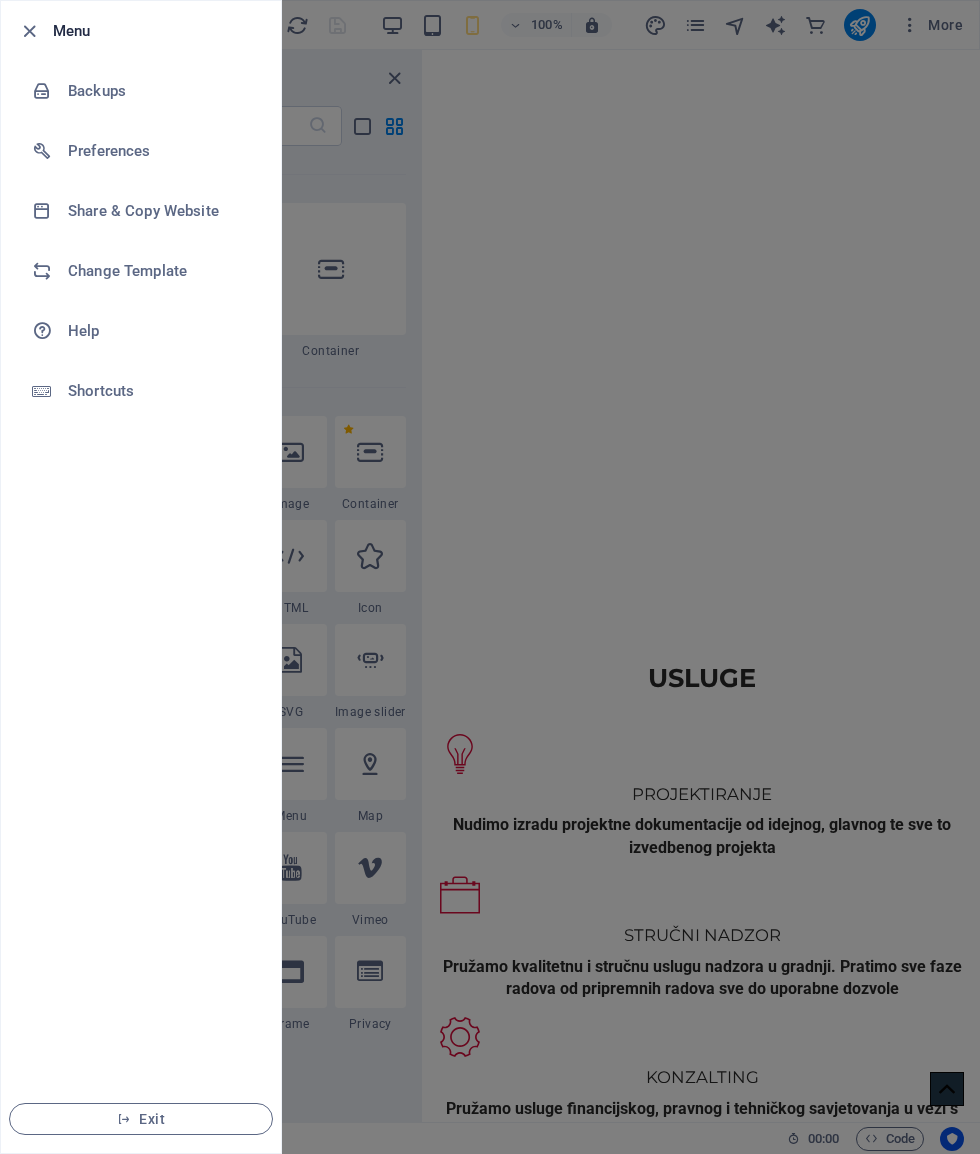 click on "Preferences" at bounding box center [160, 151] 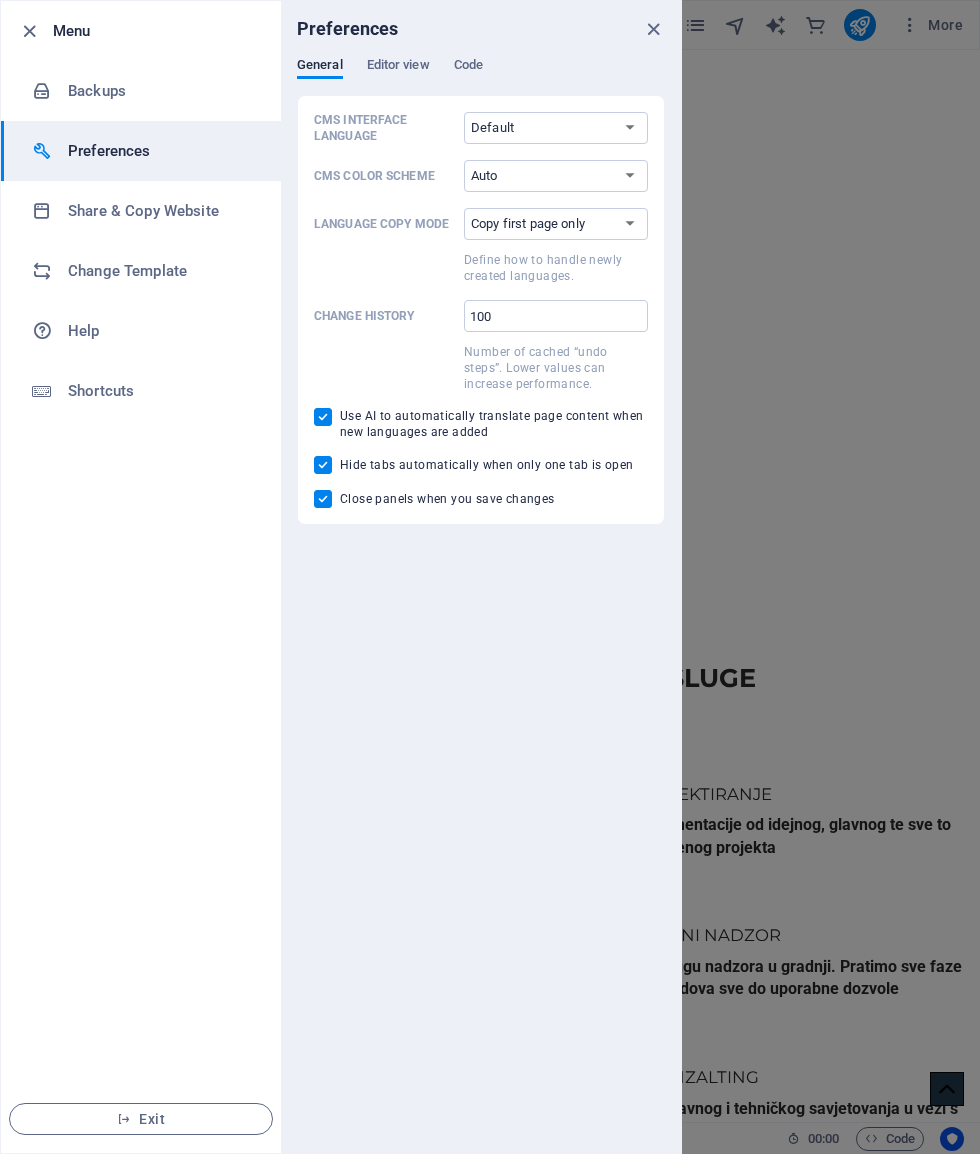 click on "Default Deutsch English Español Français Magyar Italiano Nederlands Polski Português русский язык Svenska Türkçe 日本語" at bounding box center (556, 128) 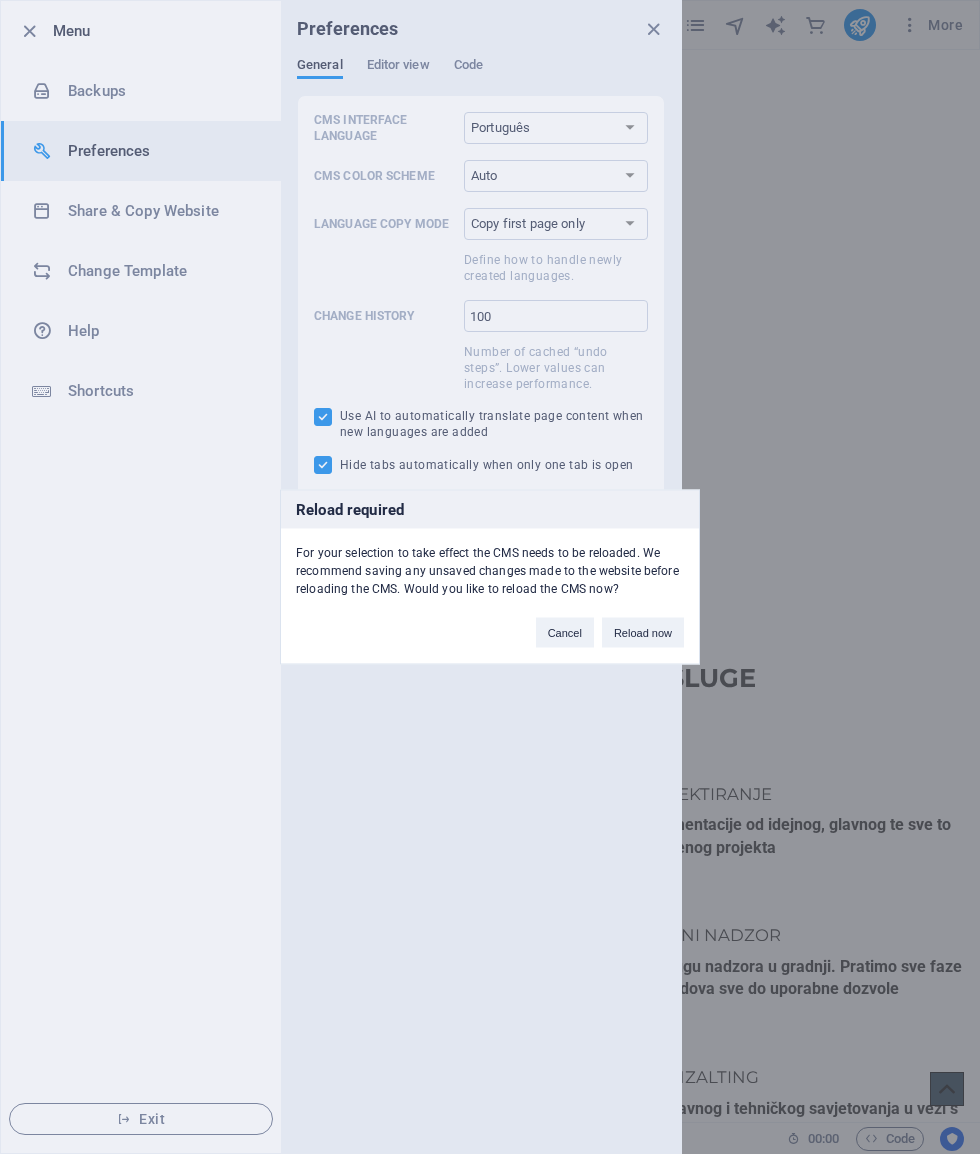 click on "Cancel" at bounding box center (565, 633) 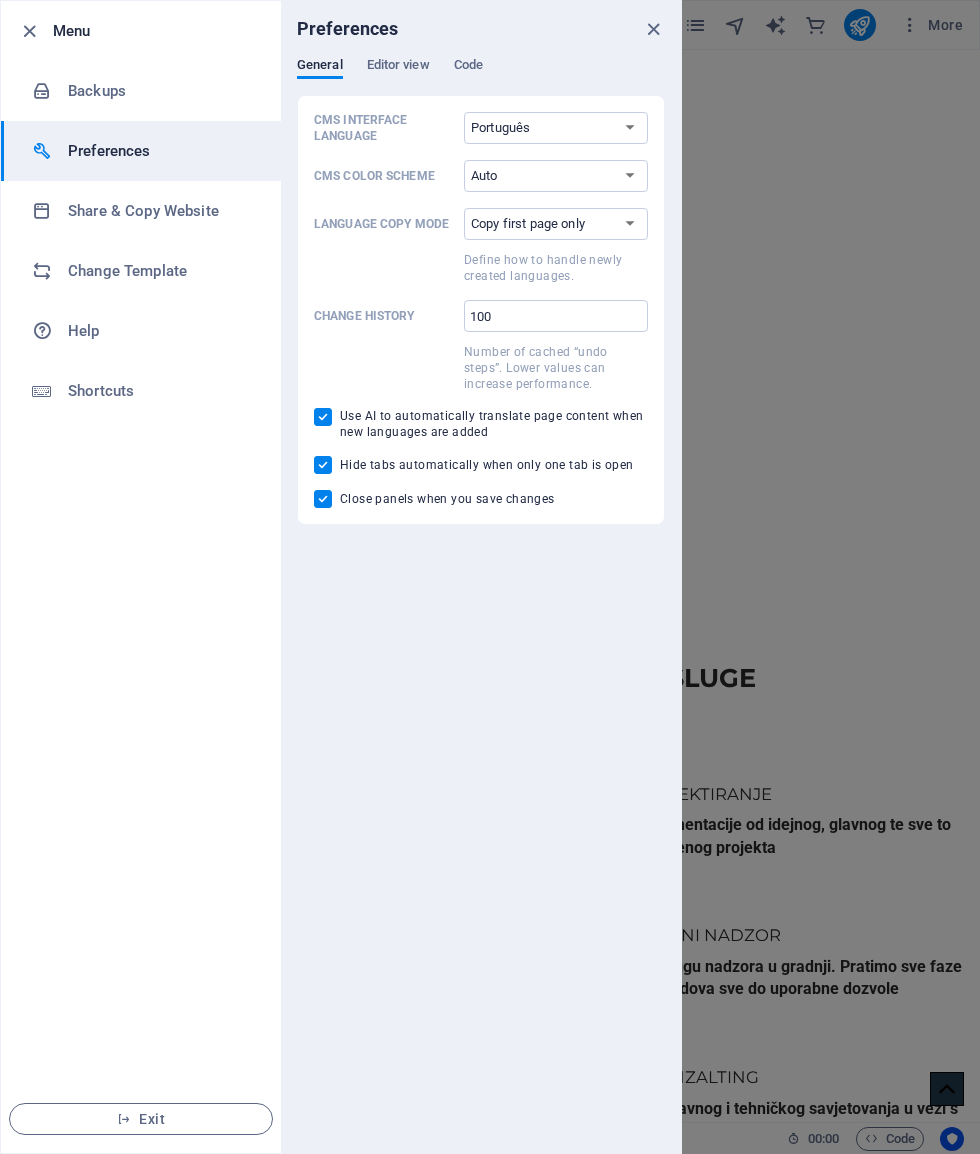 click on "Default Deutsch English Español Français Magyar Italiano Nederlands Polski Português русский язык Svenska Türkçe 日本語" at bounding box center [556, 128] 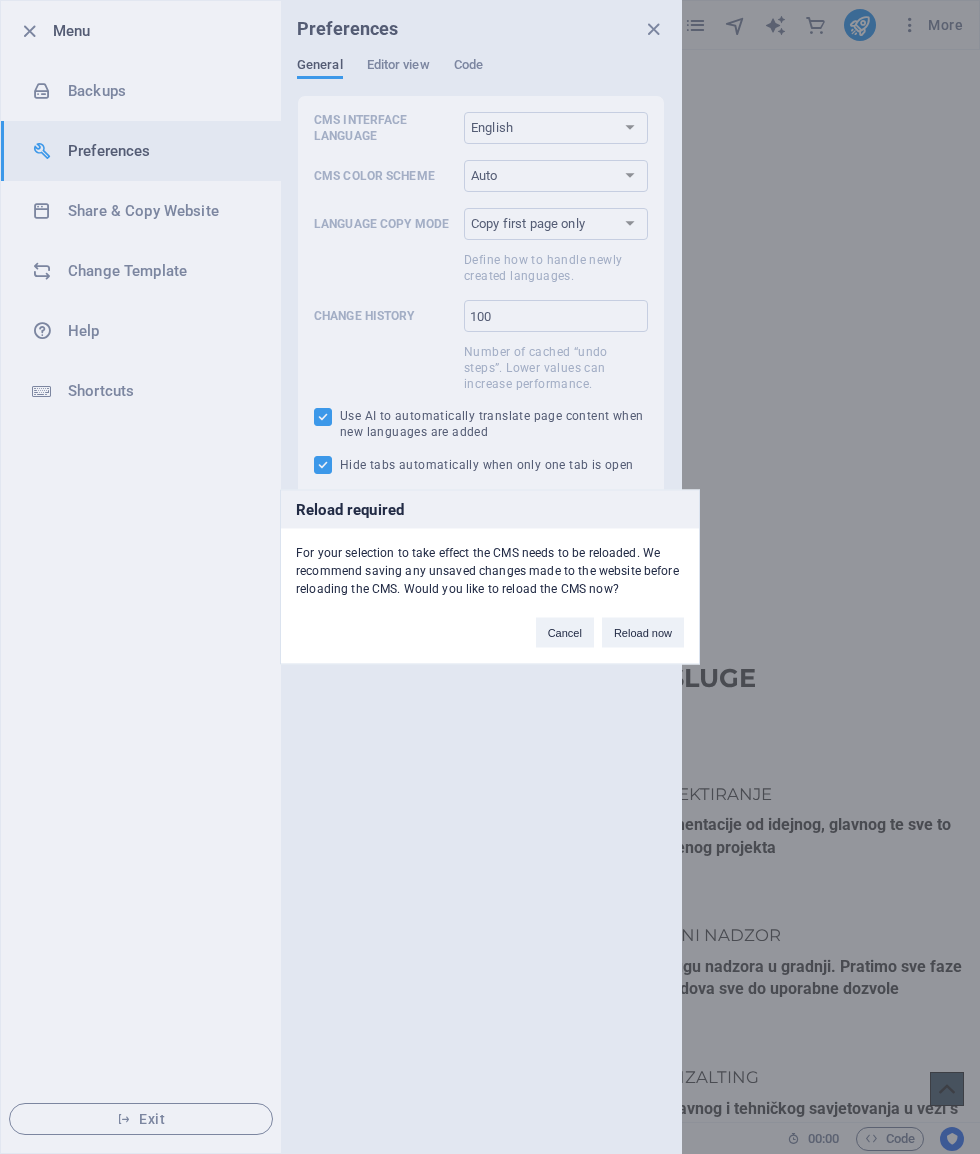 click on "Cancel" at bounding box center (565, 633) 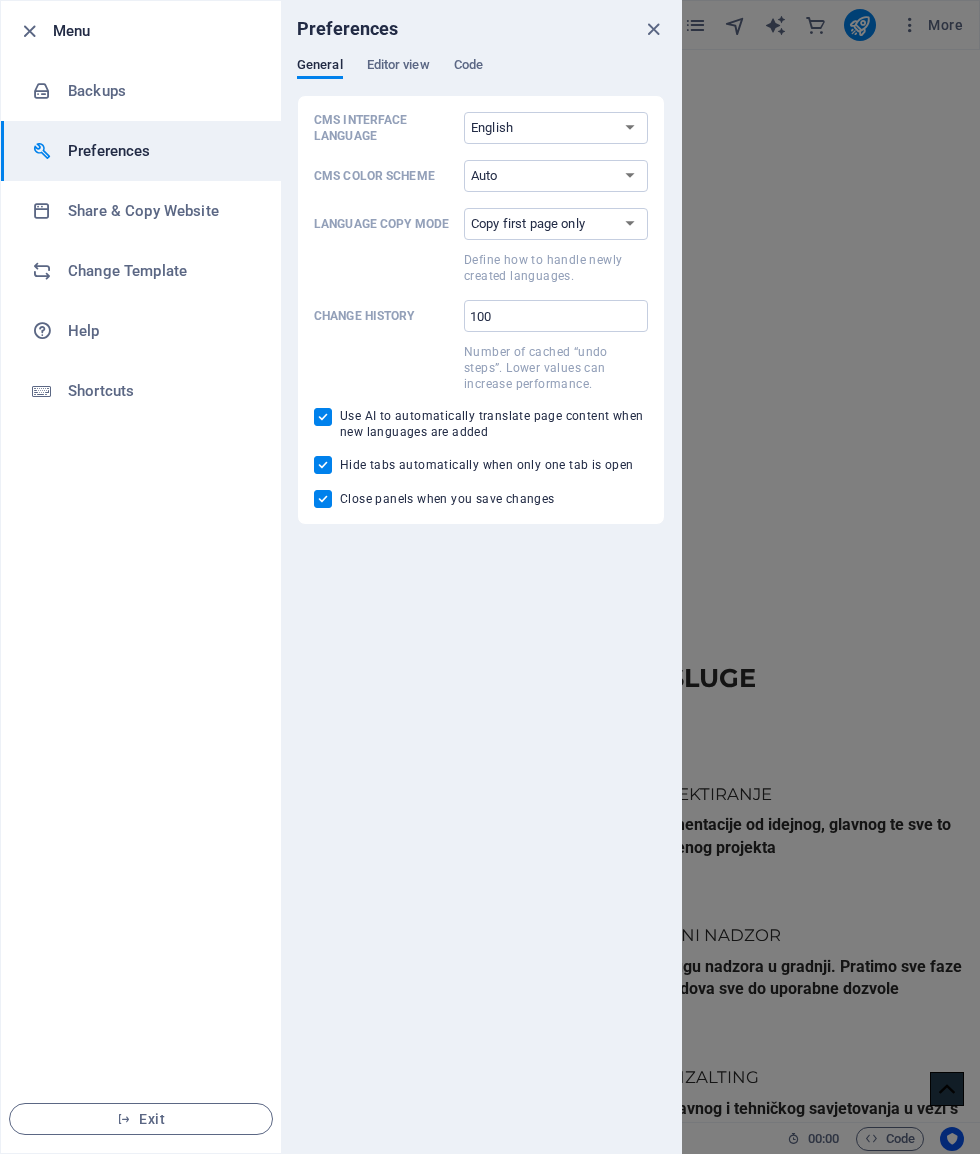 click on "Auto Dark Light" at bounding box center [556, 176] 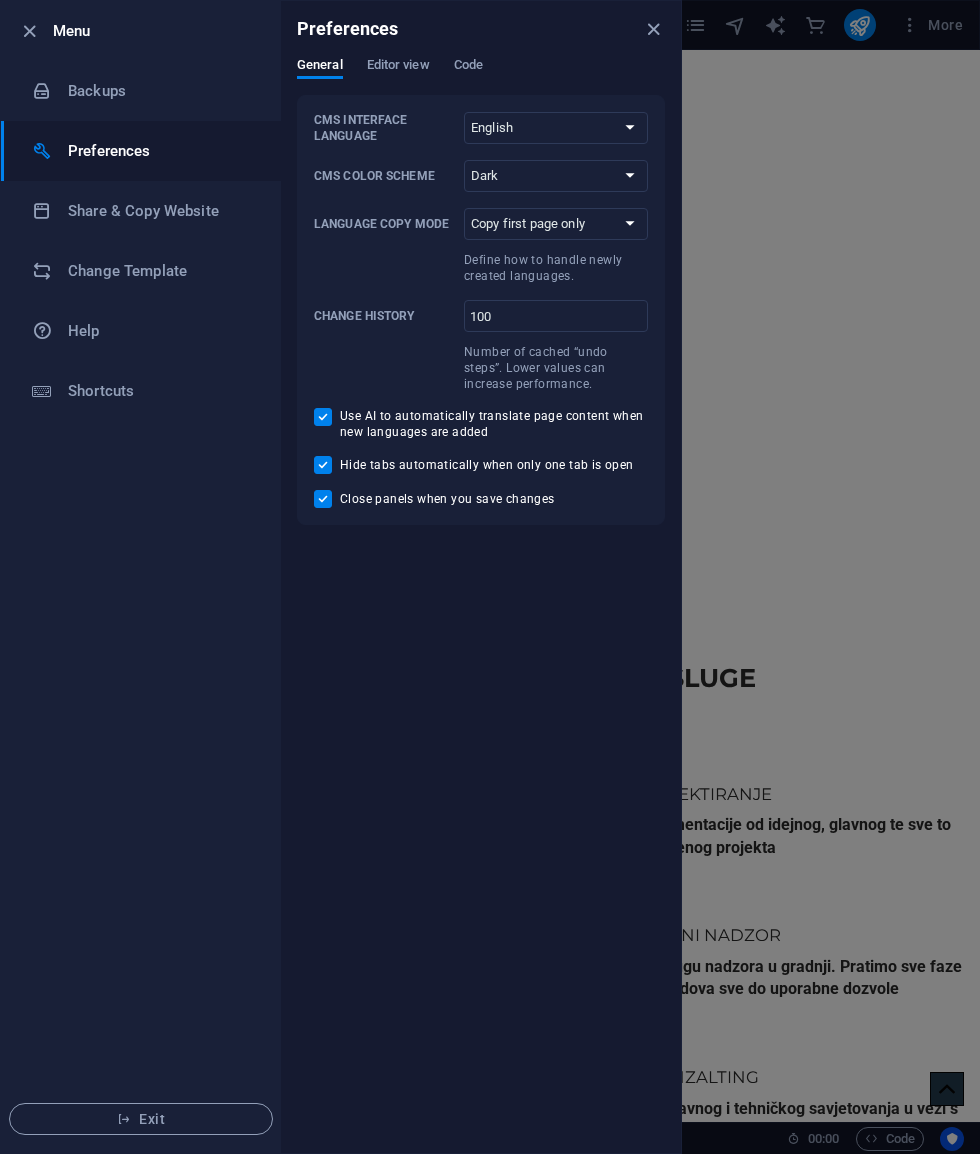 click on "Auto Dark Light" at bounding box center (556, 176) 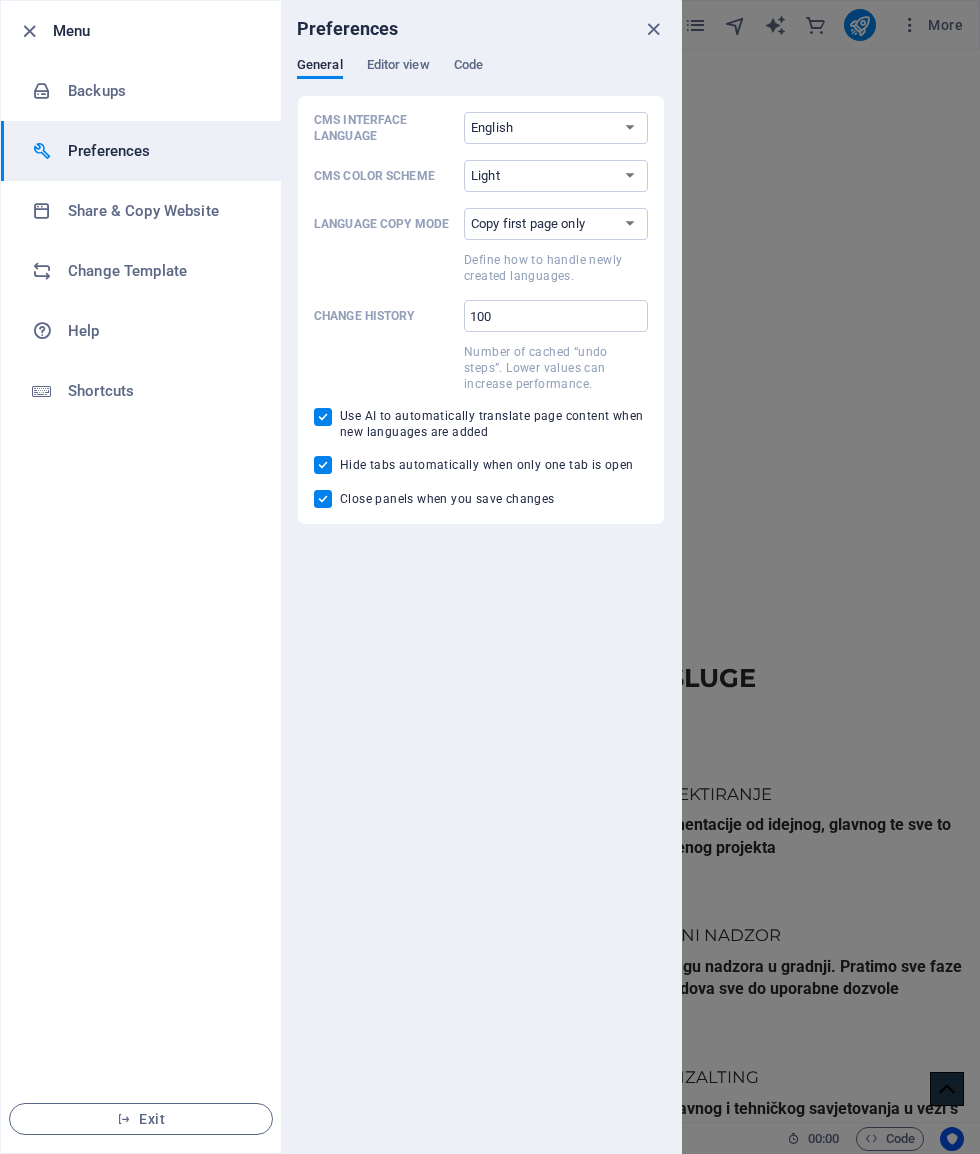 click on "Auto Dark Light" at bounding box center [556, 176] 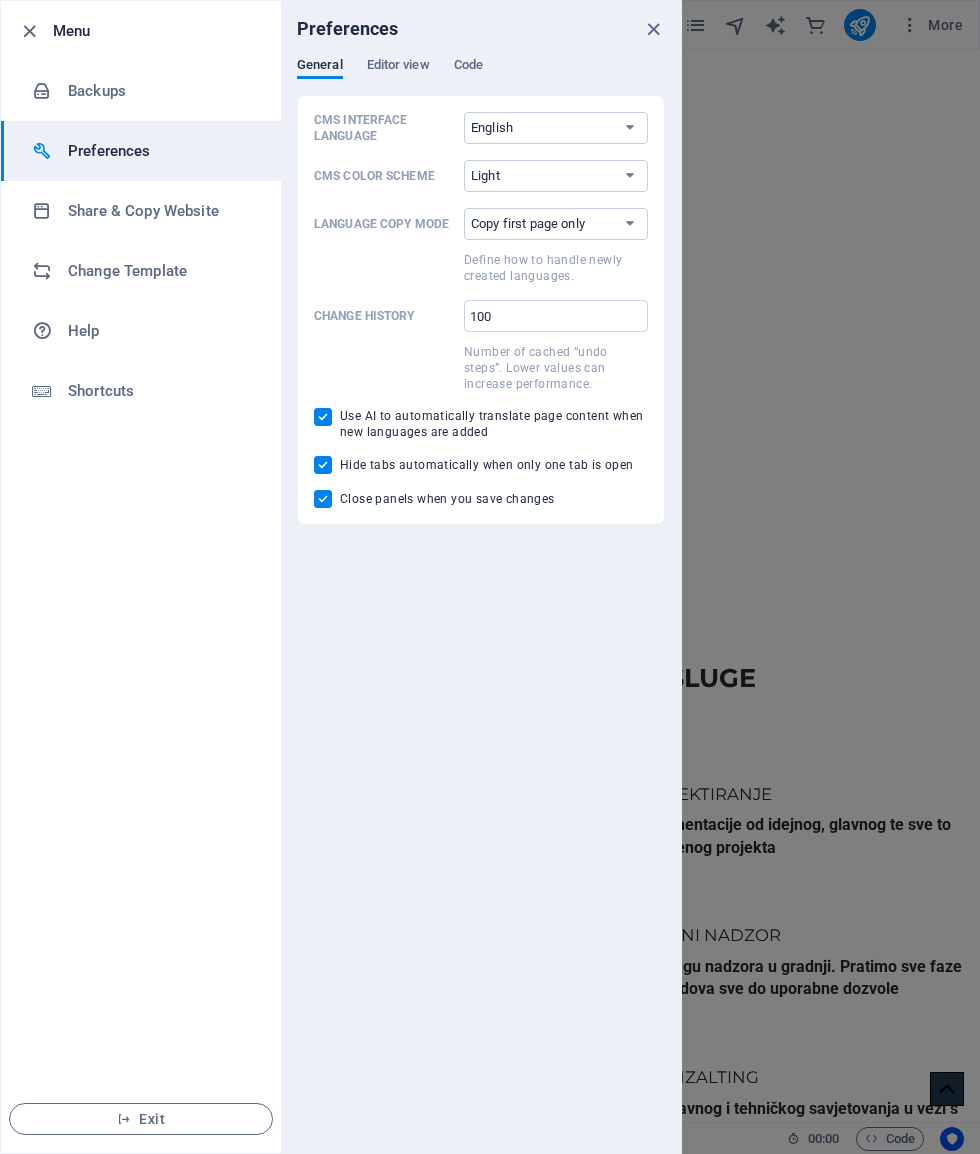 select on "dark" 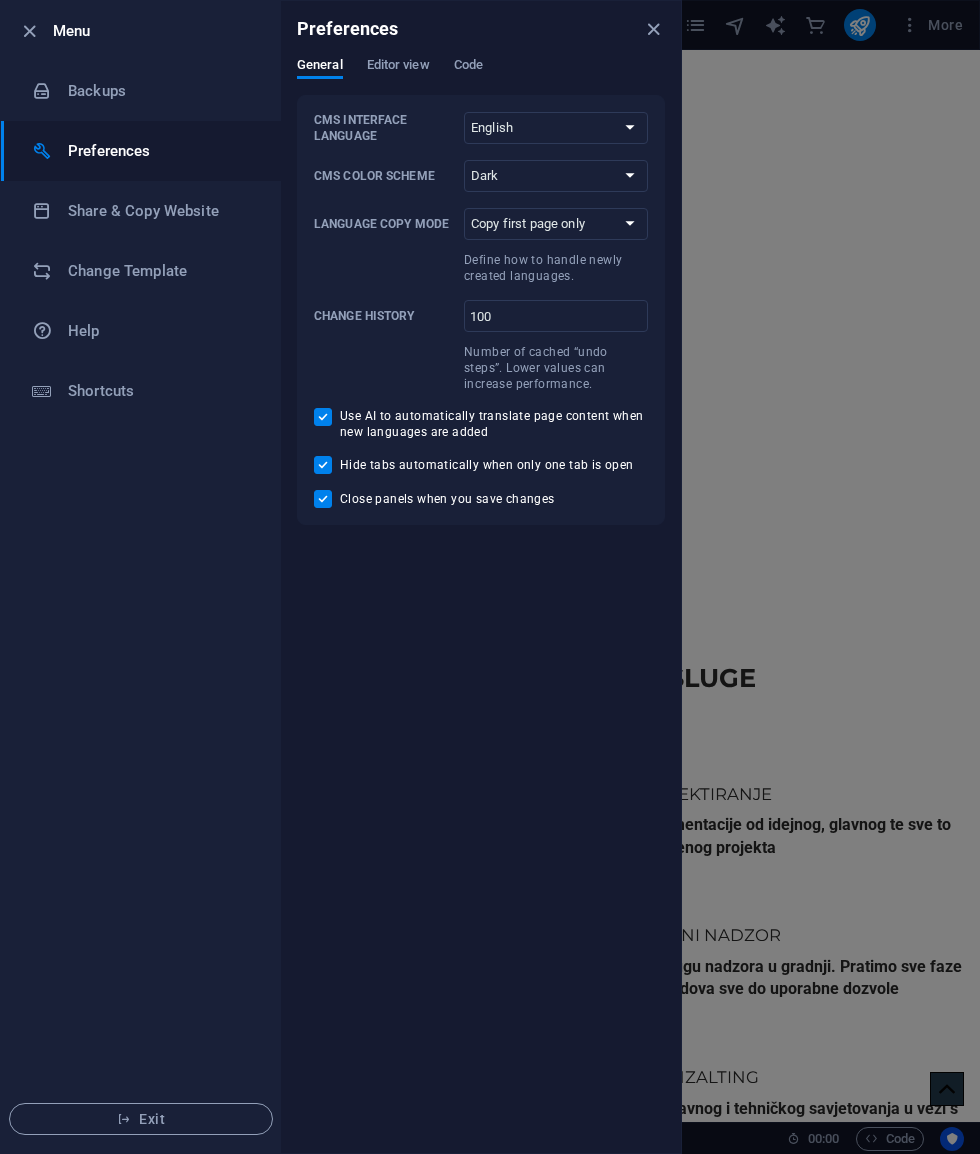 click on "Copy first page only Copy all pages" at bounding box center (556, 224) 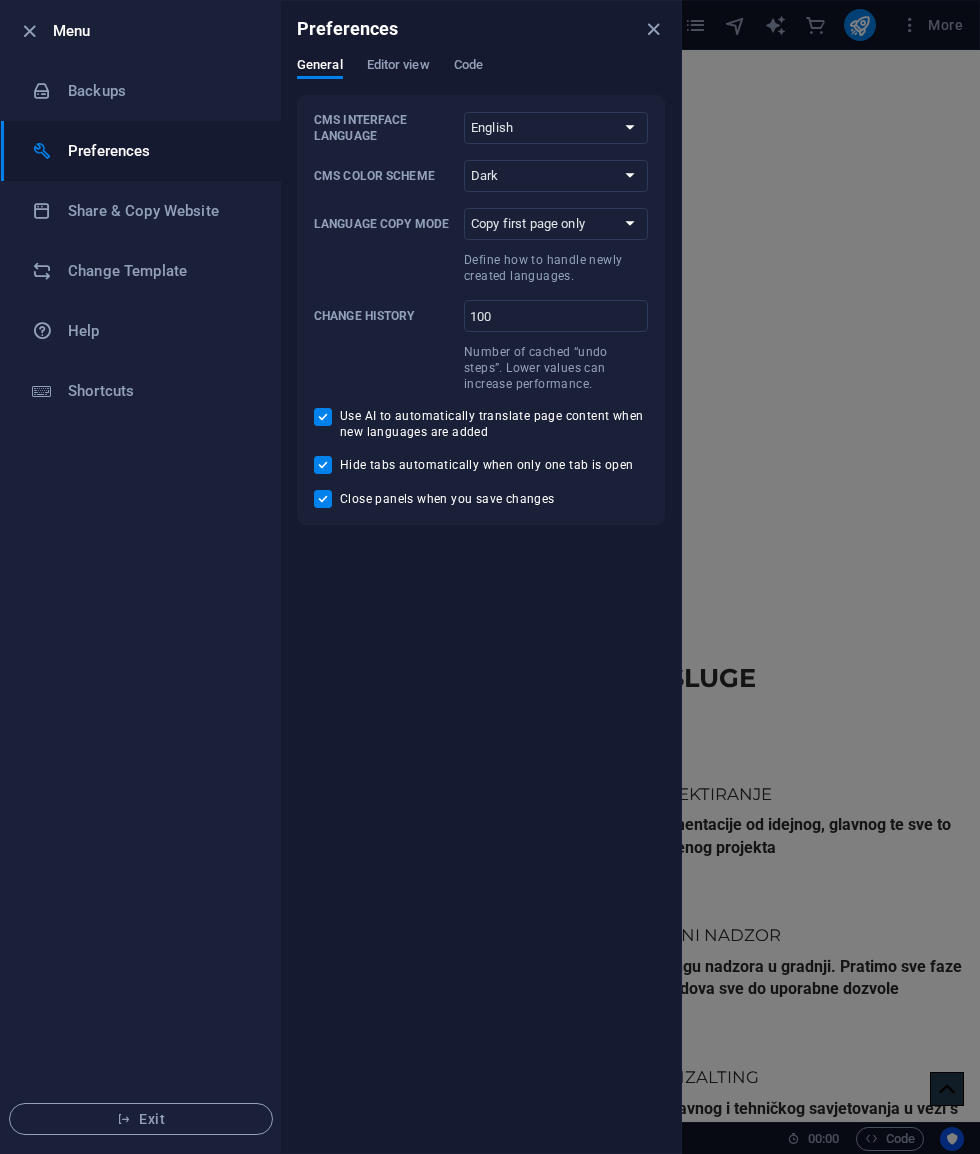 click on "Editor view" at bounding box center (398, 67) 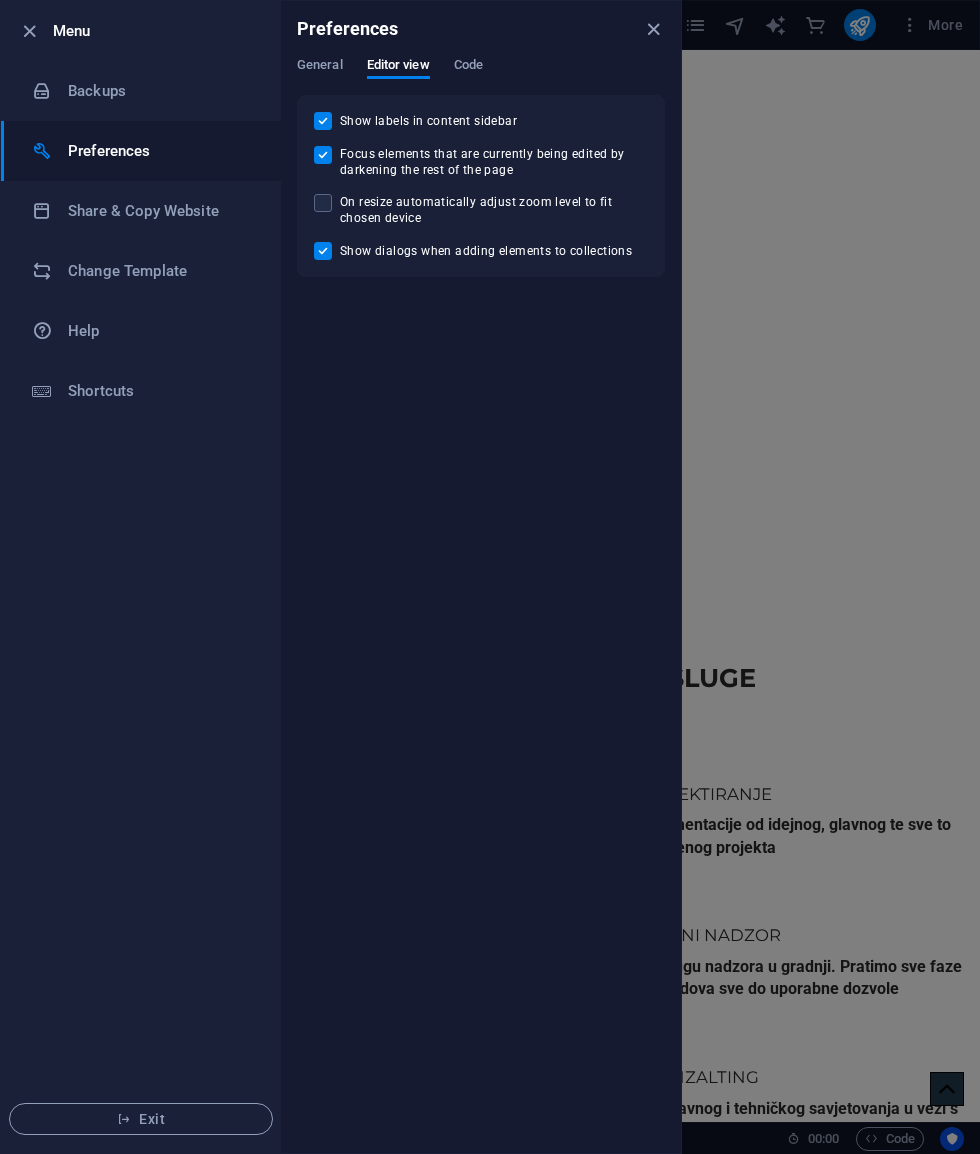 click on "Code" at bounding box center (468, 67) 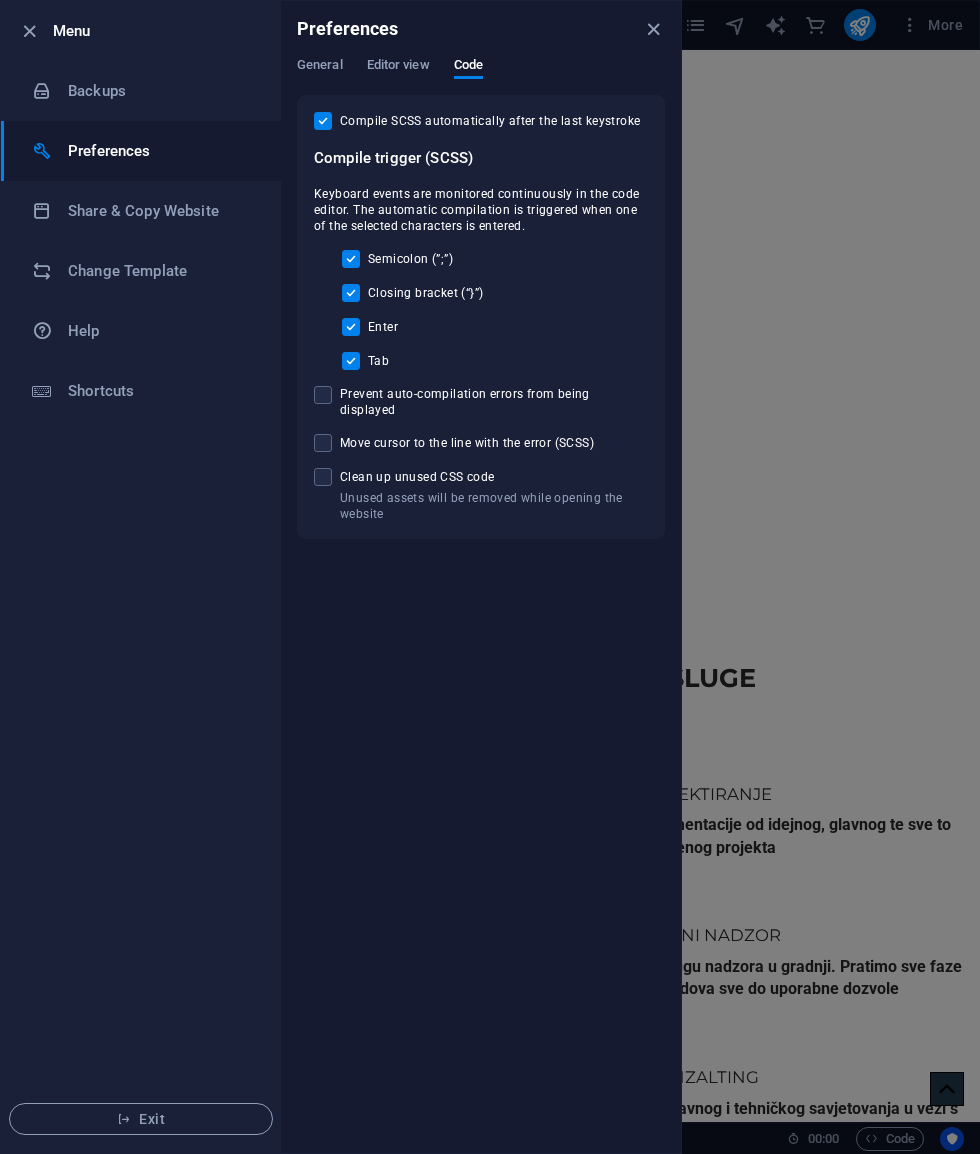 click on "Share & Copy Website" at bounding box center [160, 211] 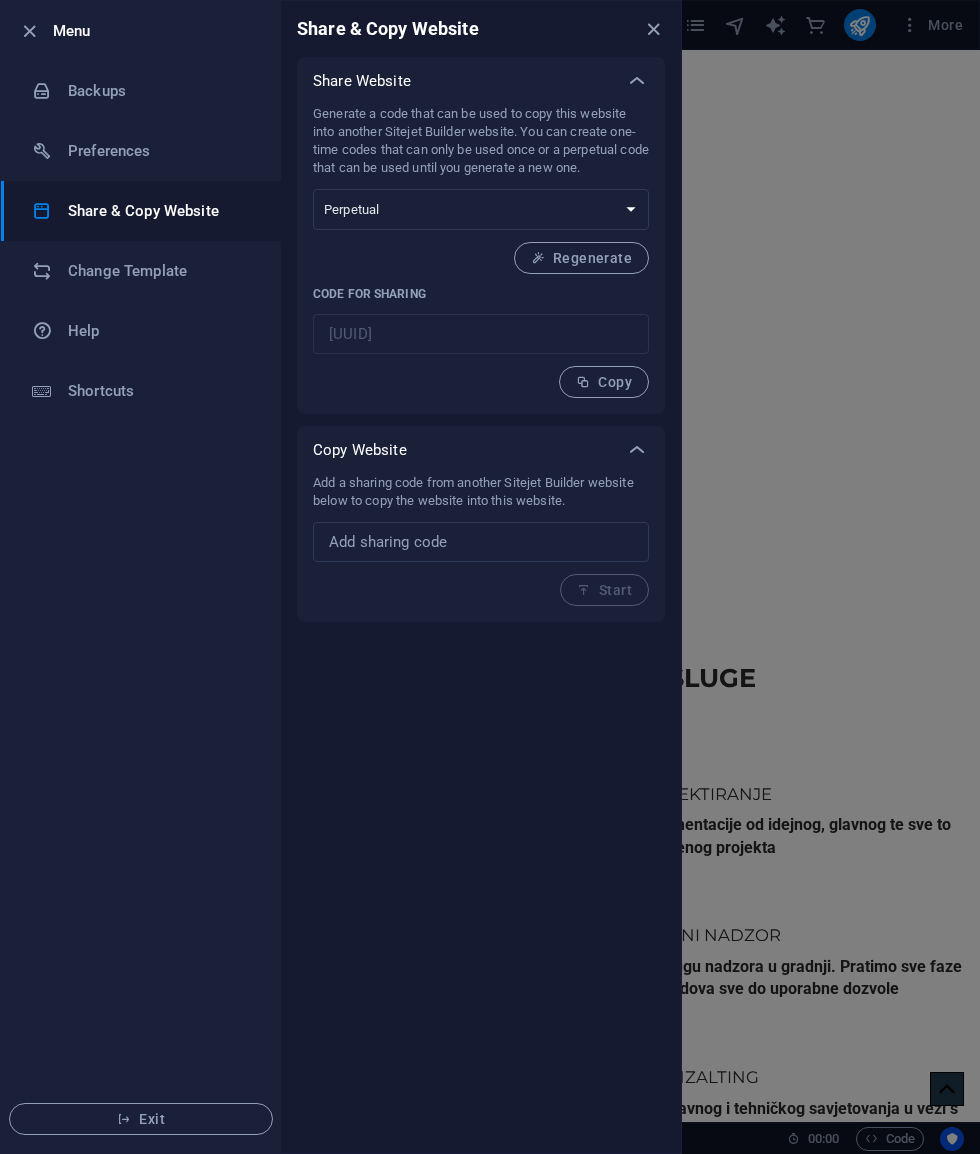 click on "One-time Perpetual" at bounding box center (481, 209) 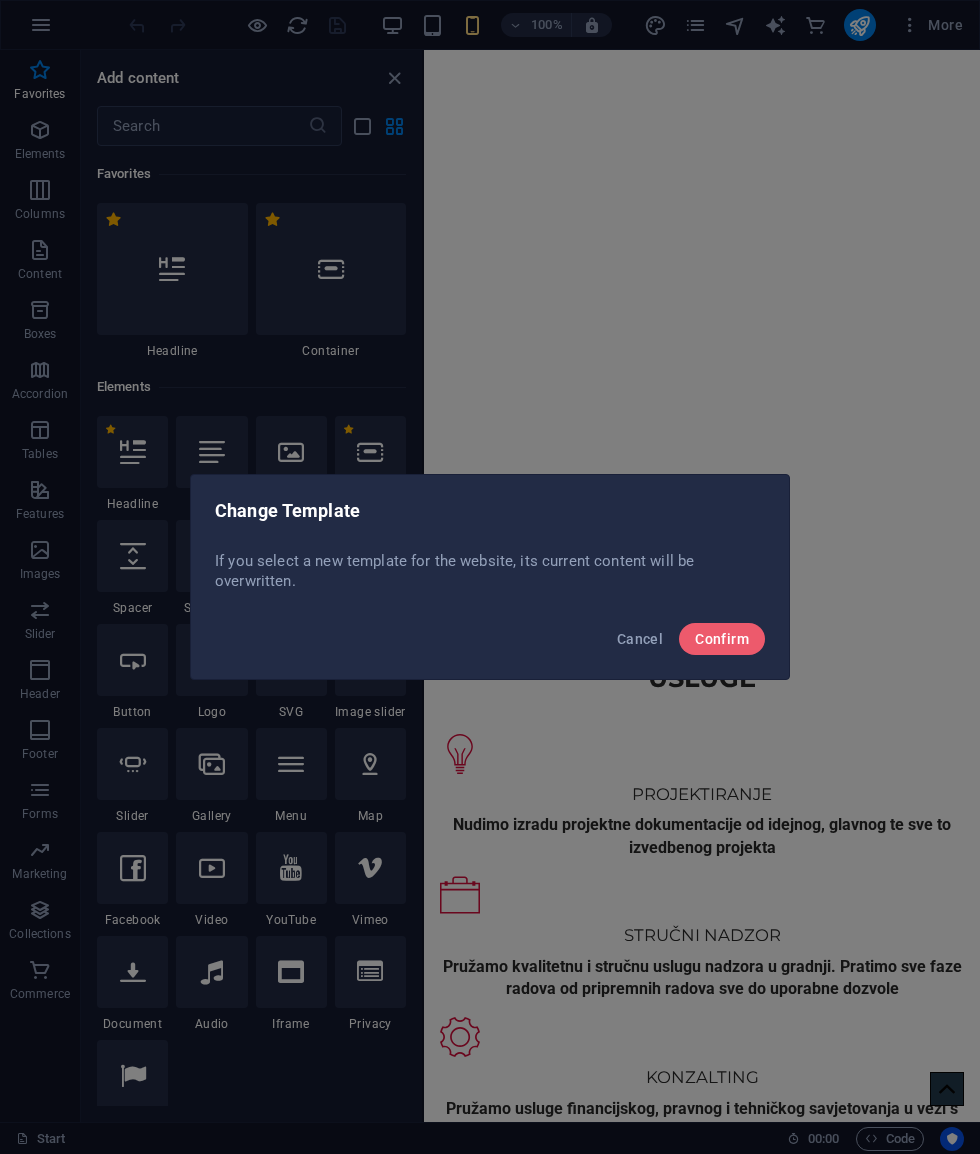 click on "Cancel" at bounding box center [640, 639] 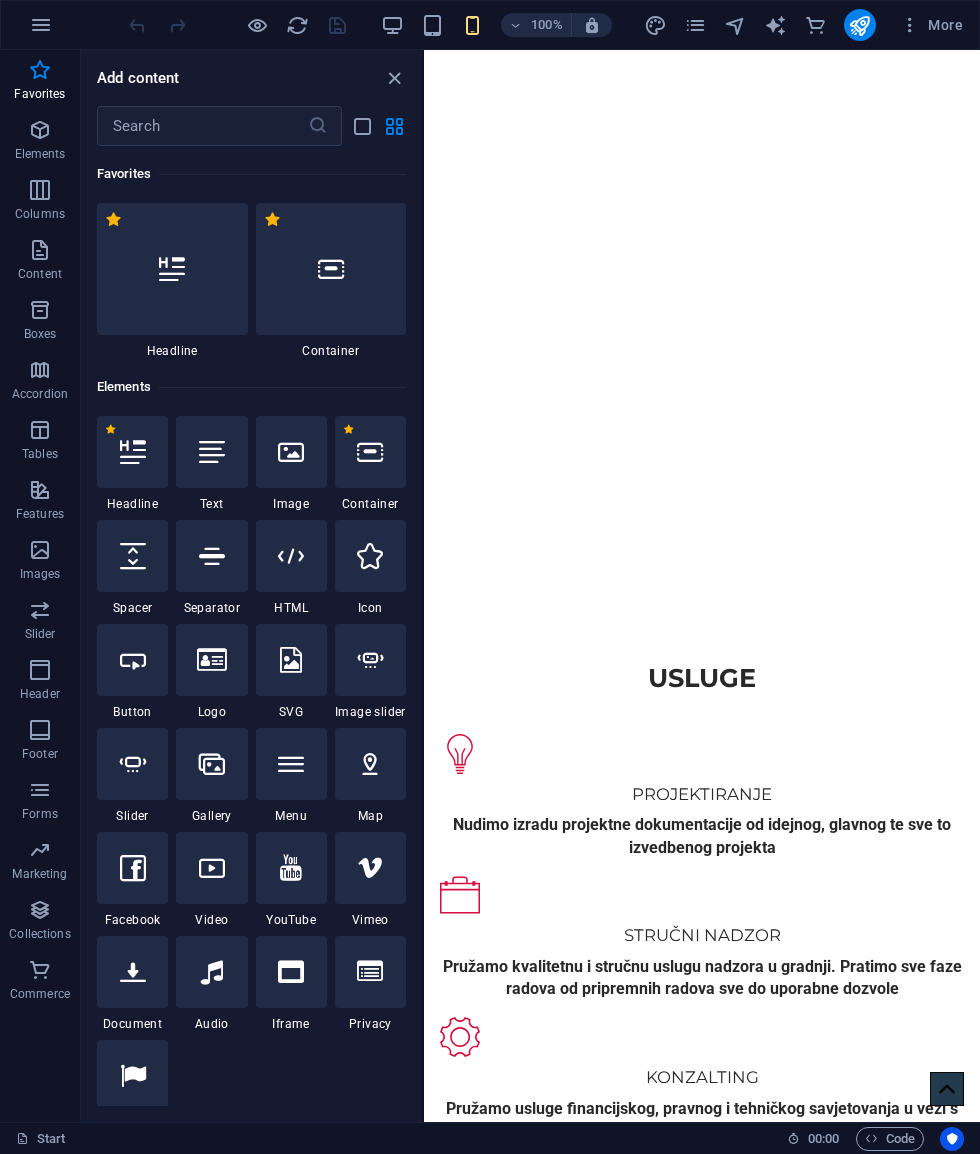 click at bounding box center (41, 25) 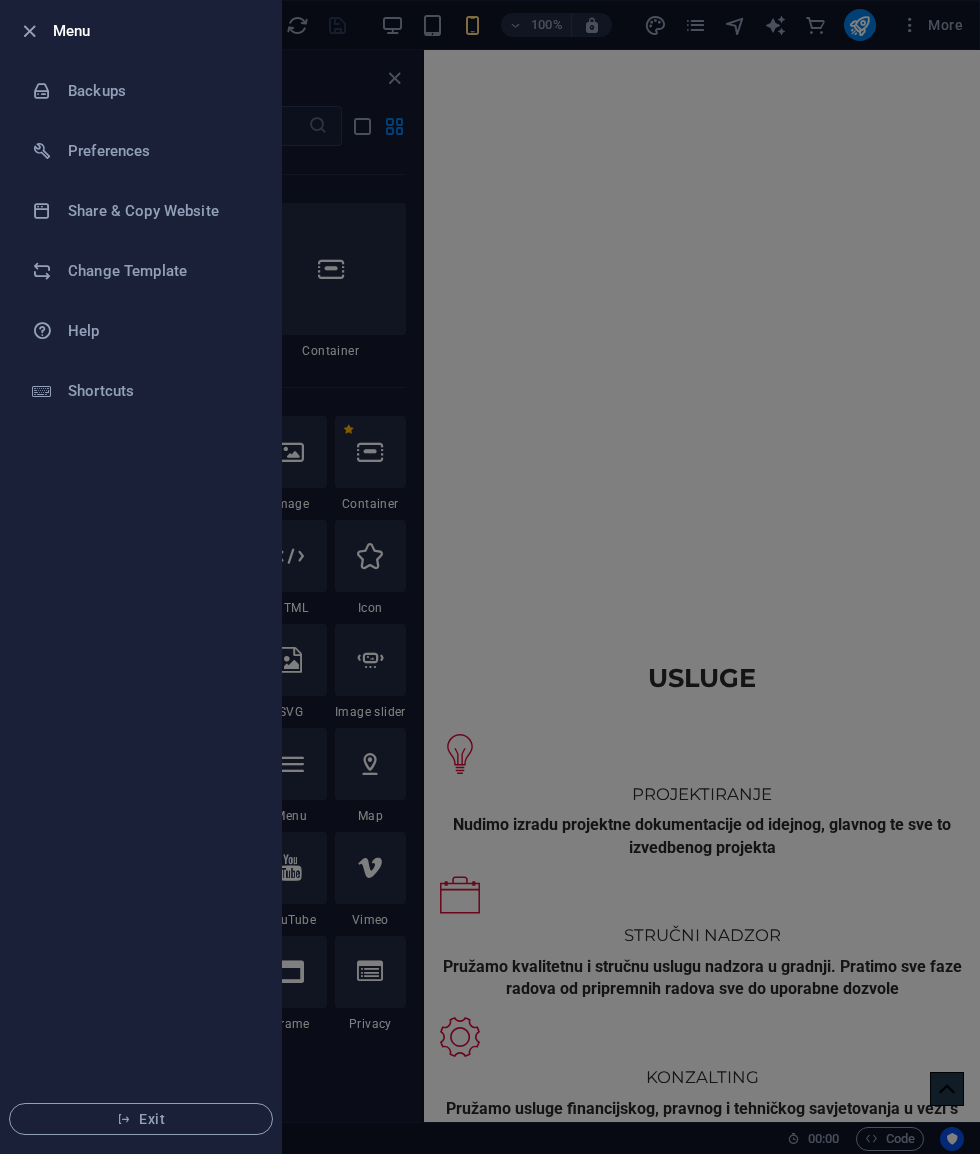click on "Help" at bounding box center (141, 331) 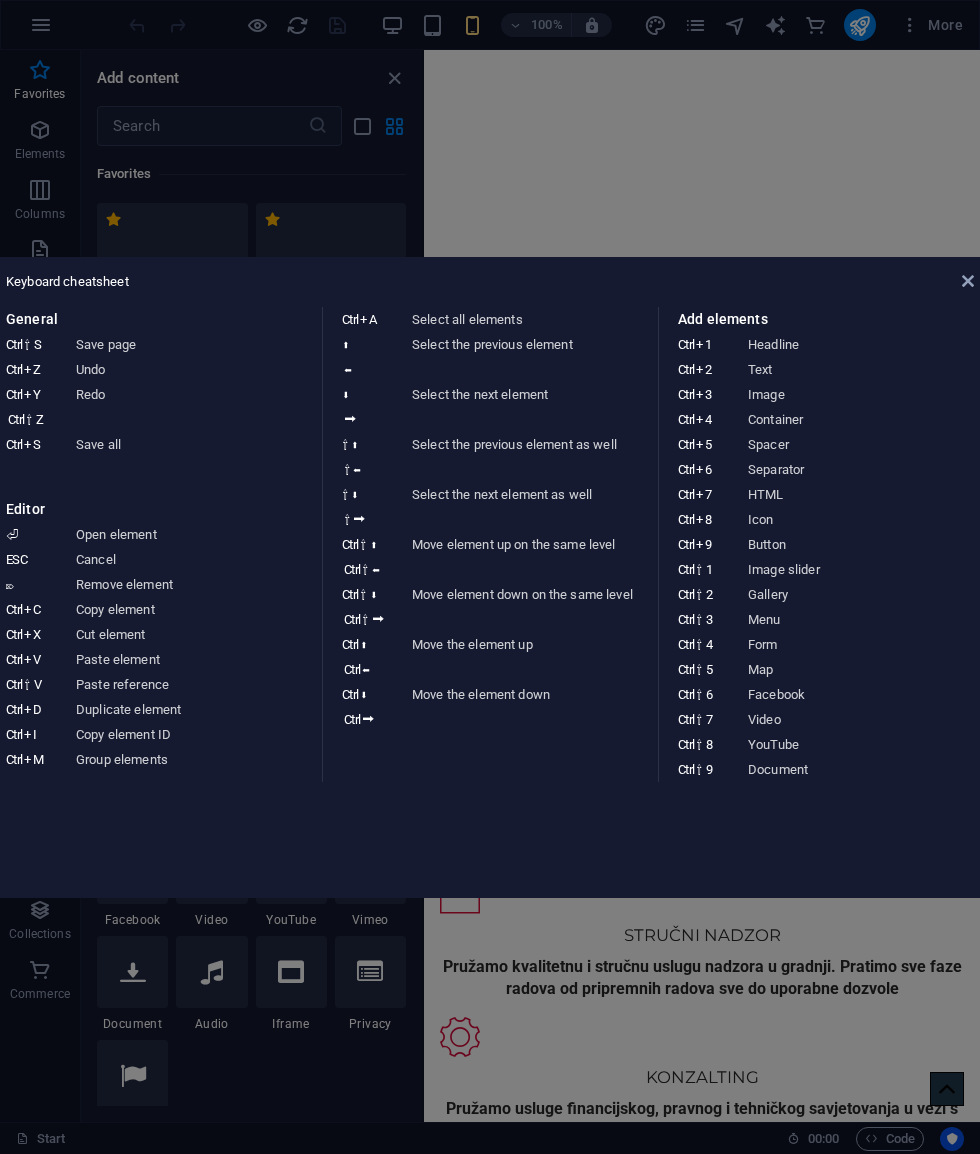 click at bounding box center [968, 281] 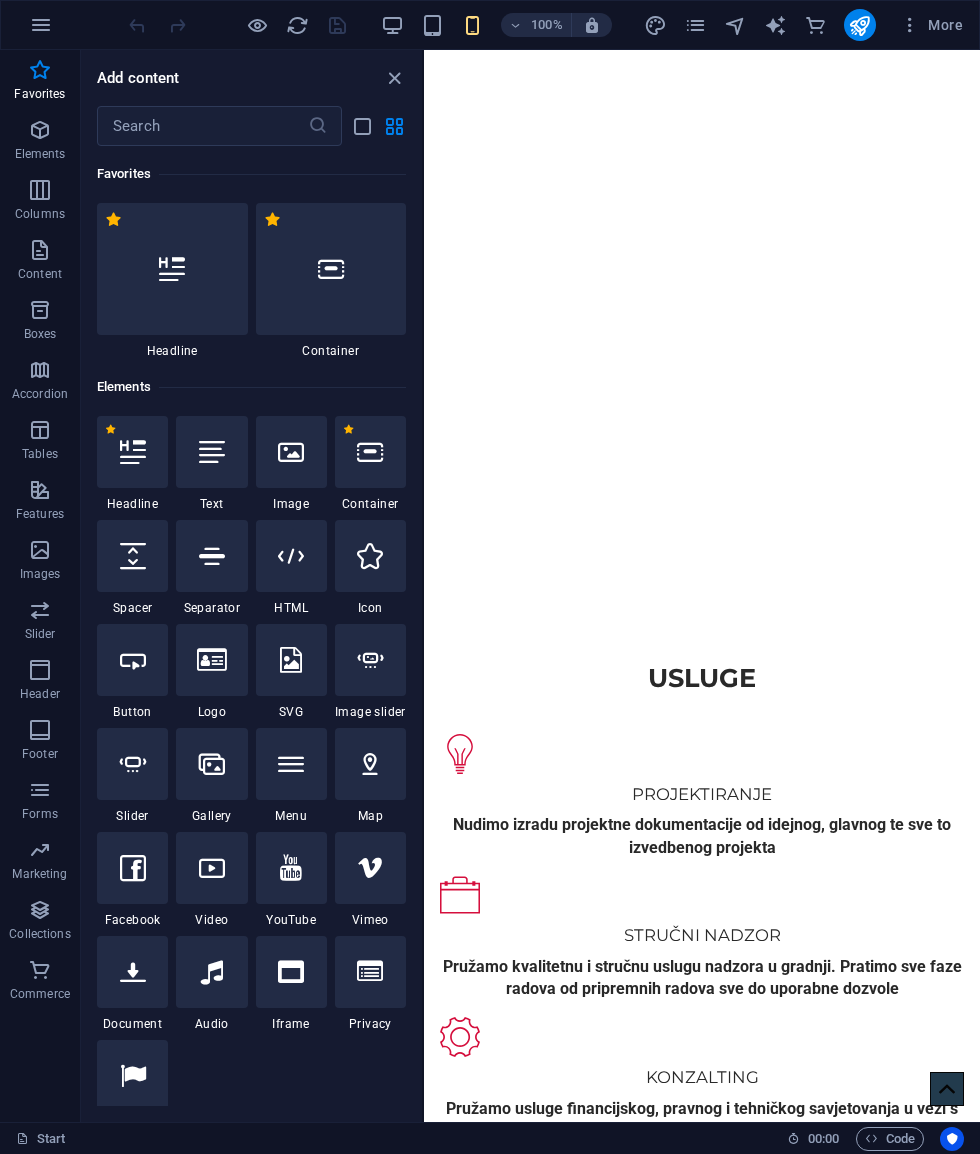 click at bounding box center (41, 25) 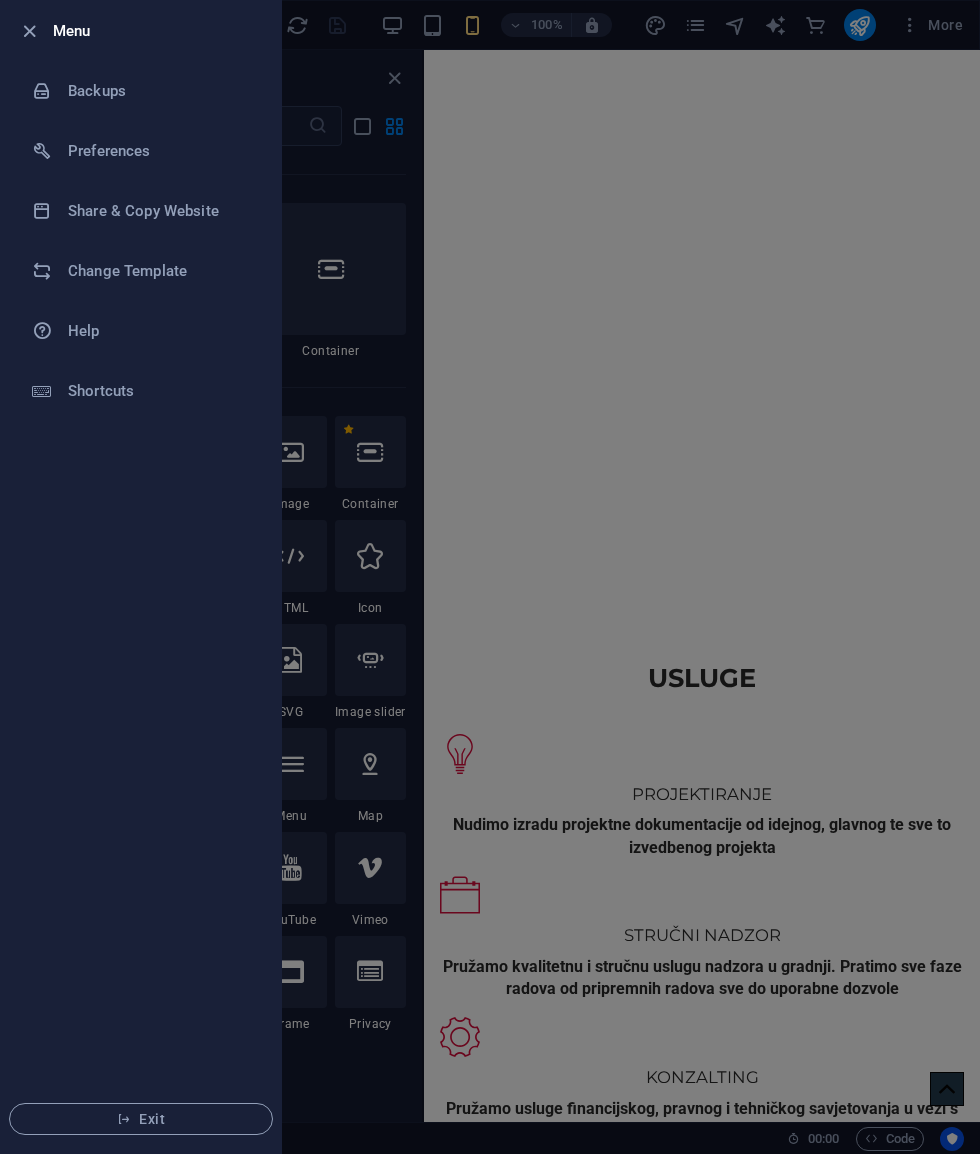 click at bounding box center [490, 577] 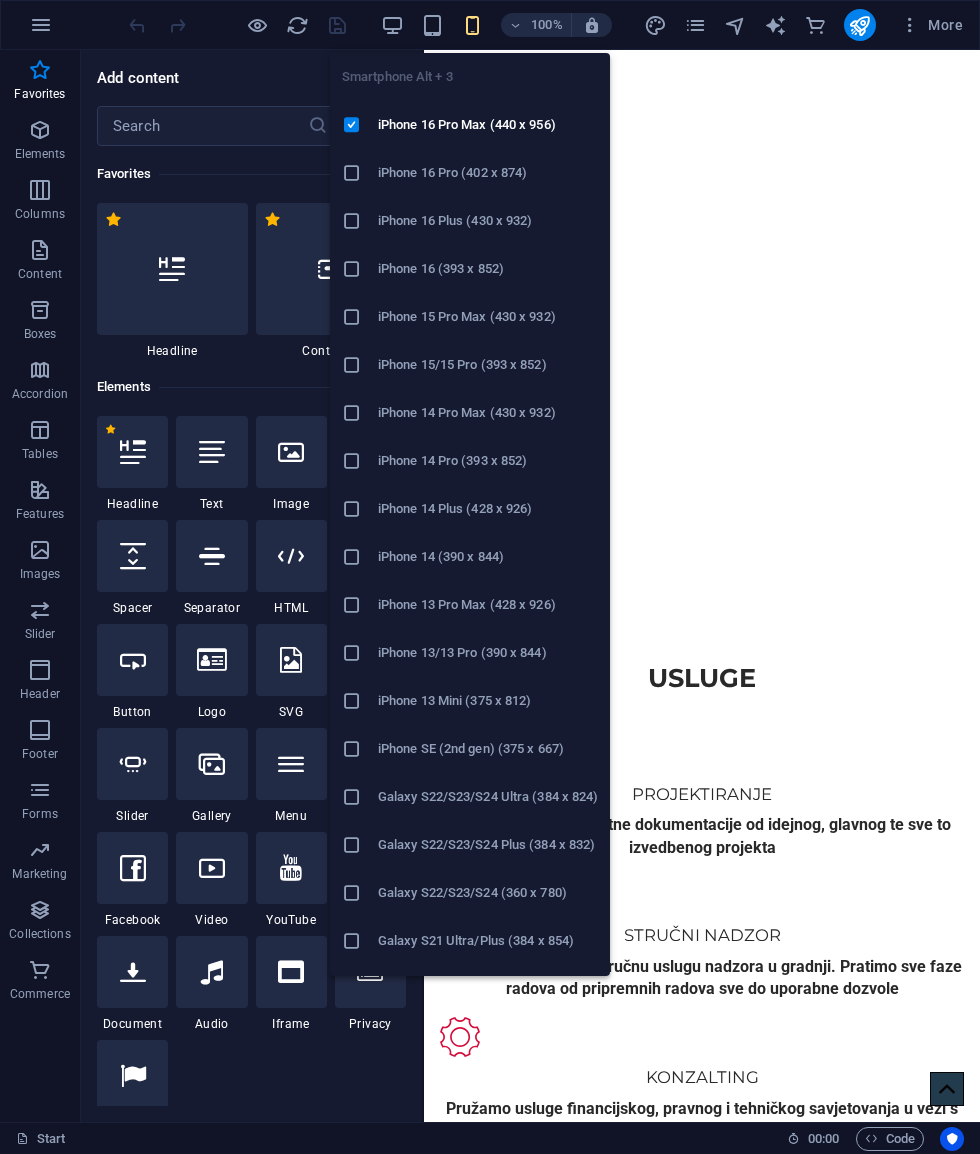click at bounding box center (472, 25) 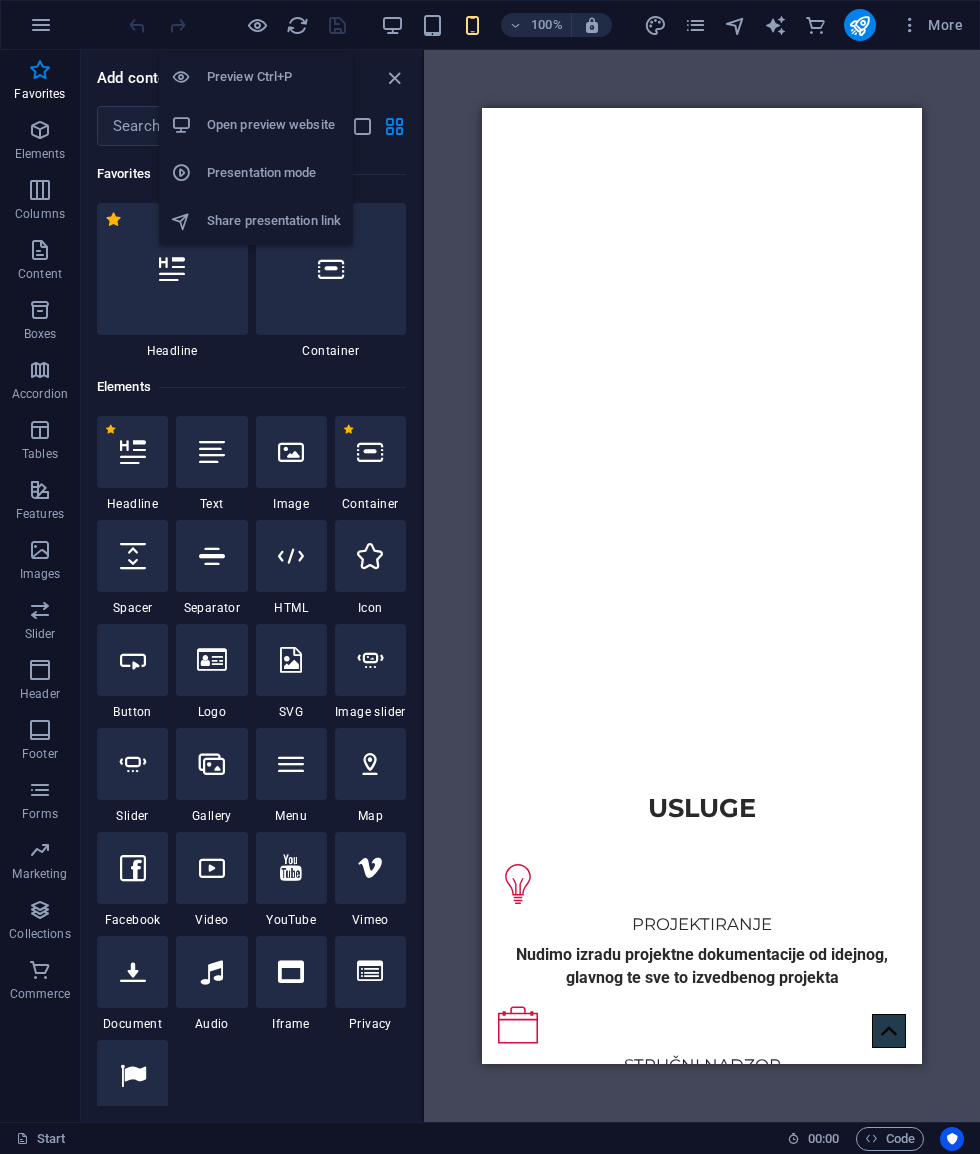 click at bounding box center [257, 25] 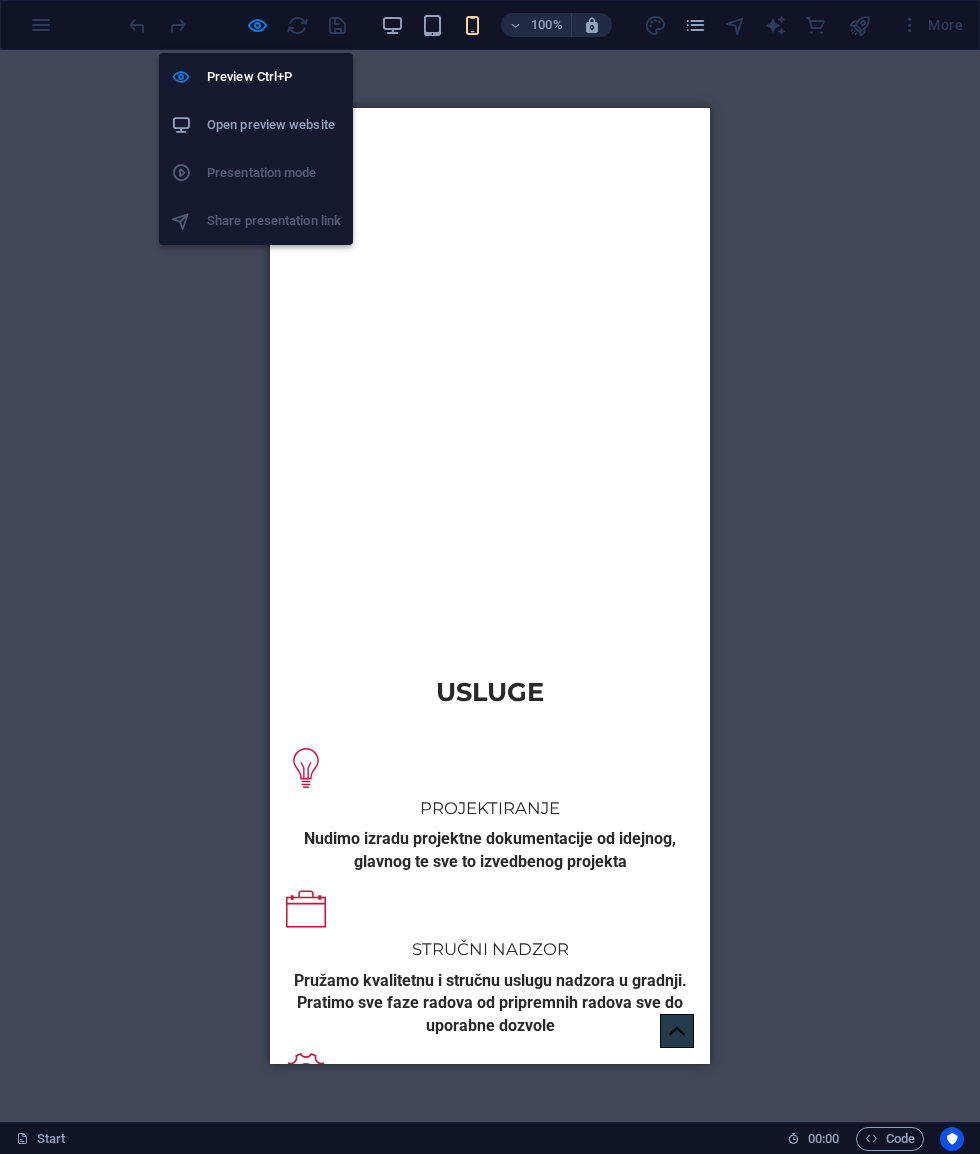 click at bounding box center (257, 25) 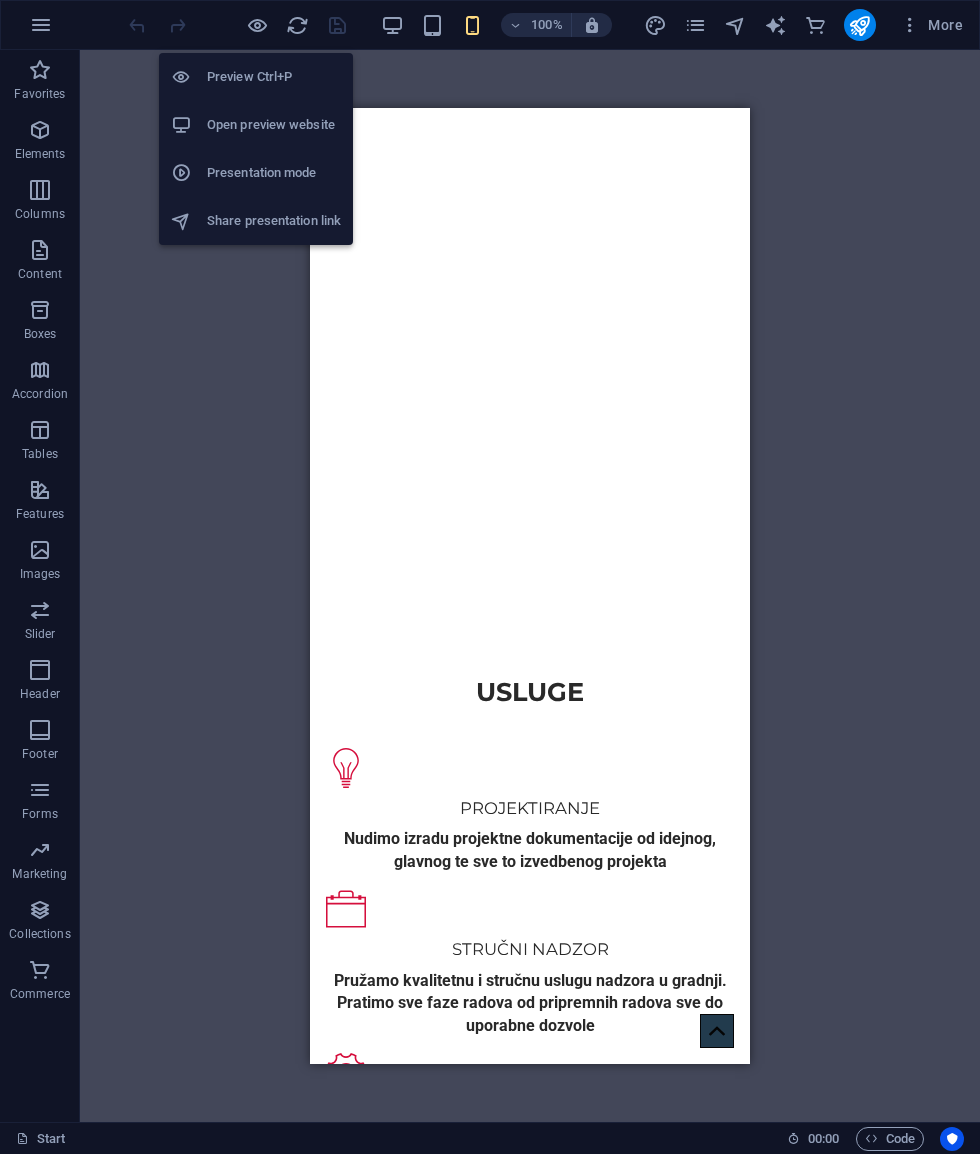 click on "Presentation mode" at bounding box center (274, 173) 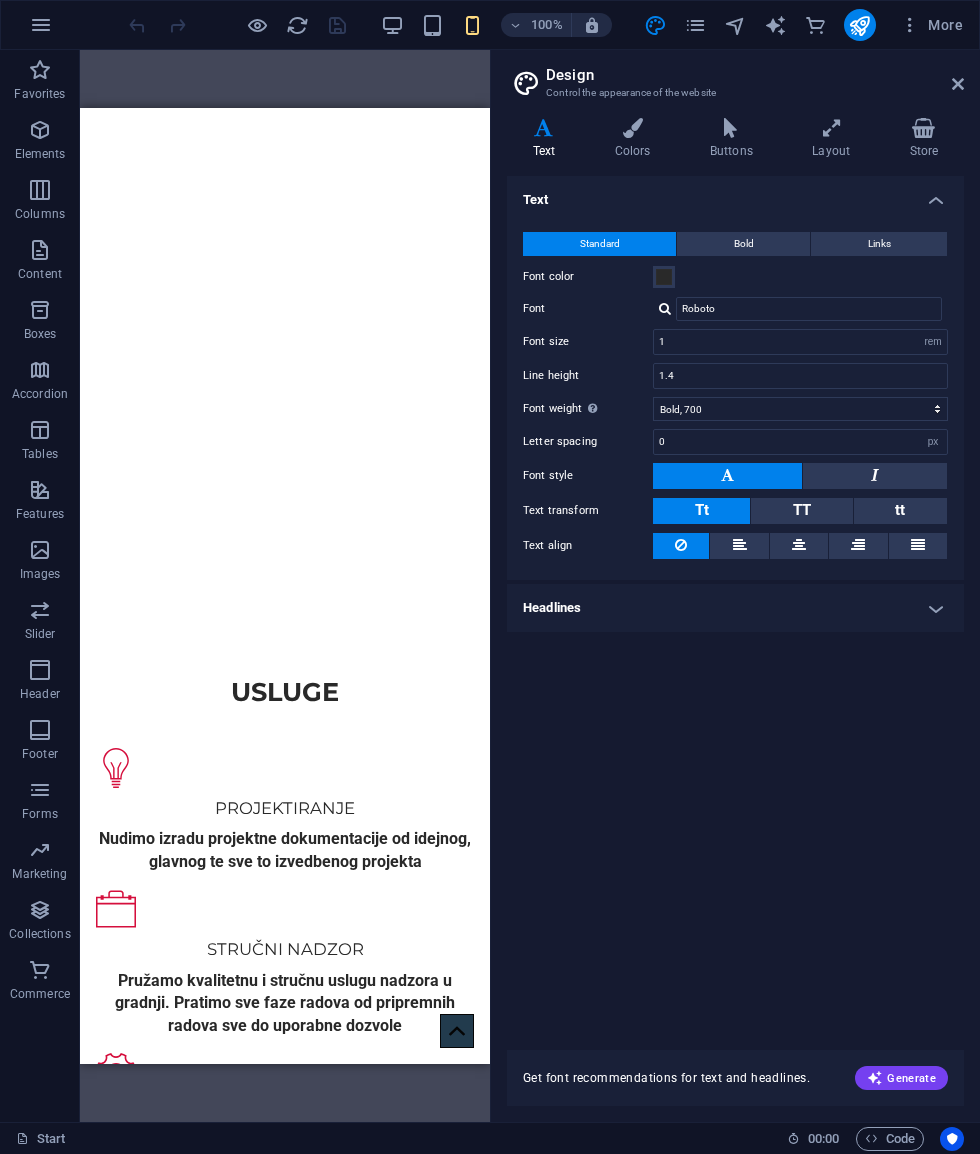 click at bounding box center [735, 25] 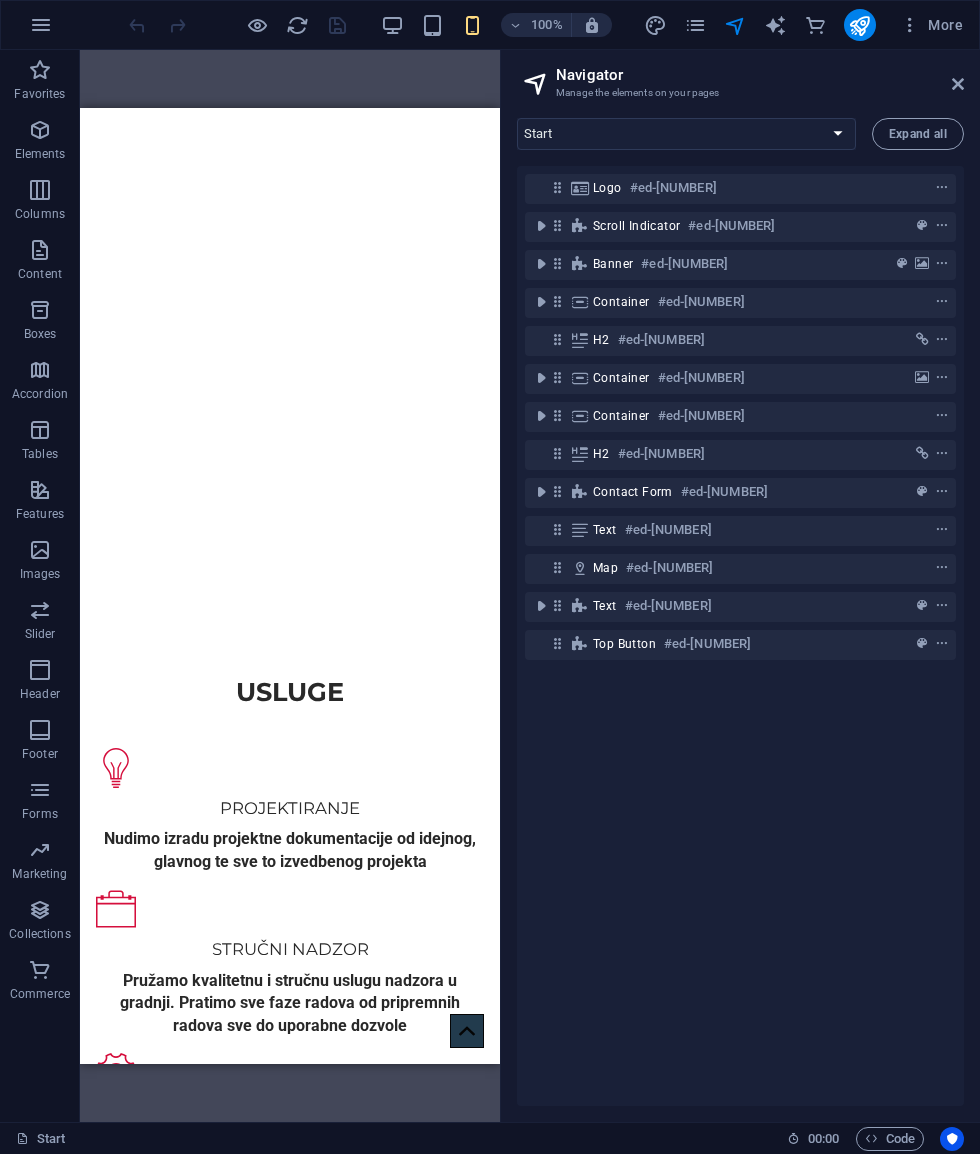 click at bounding box center [775, 25] 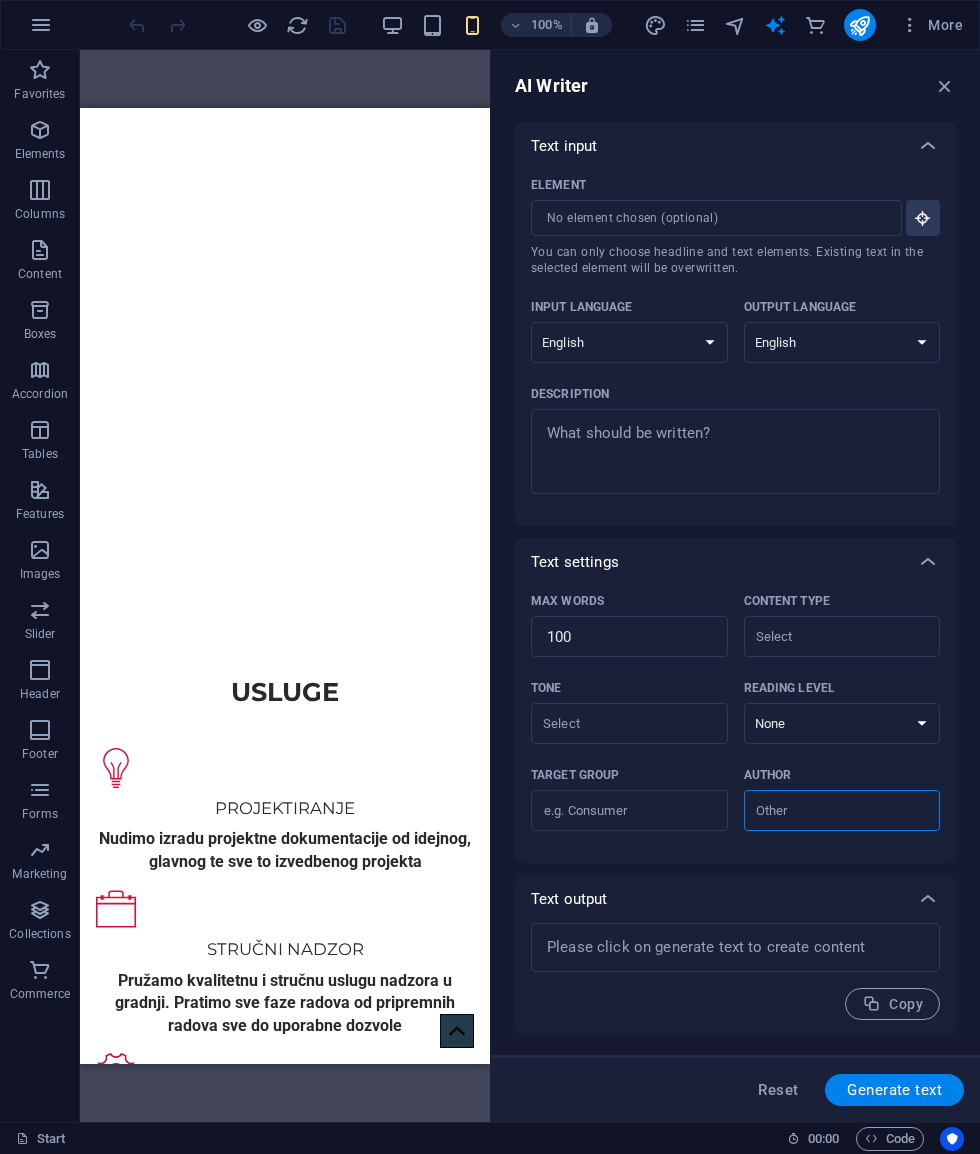 click on "More" at bounding box center (931, 25) 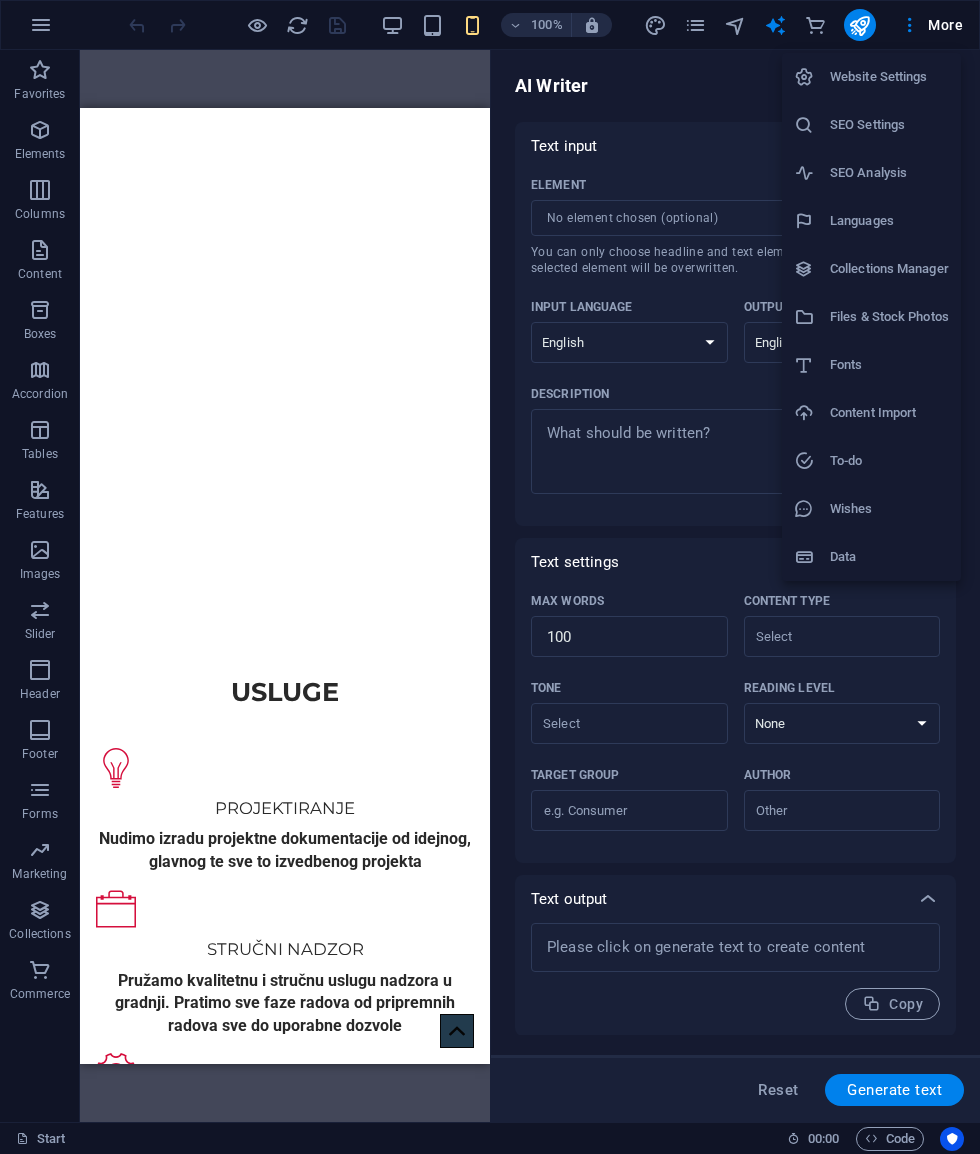 click at bounding box center (490, 577) 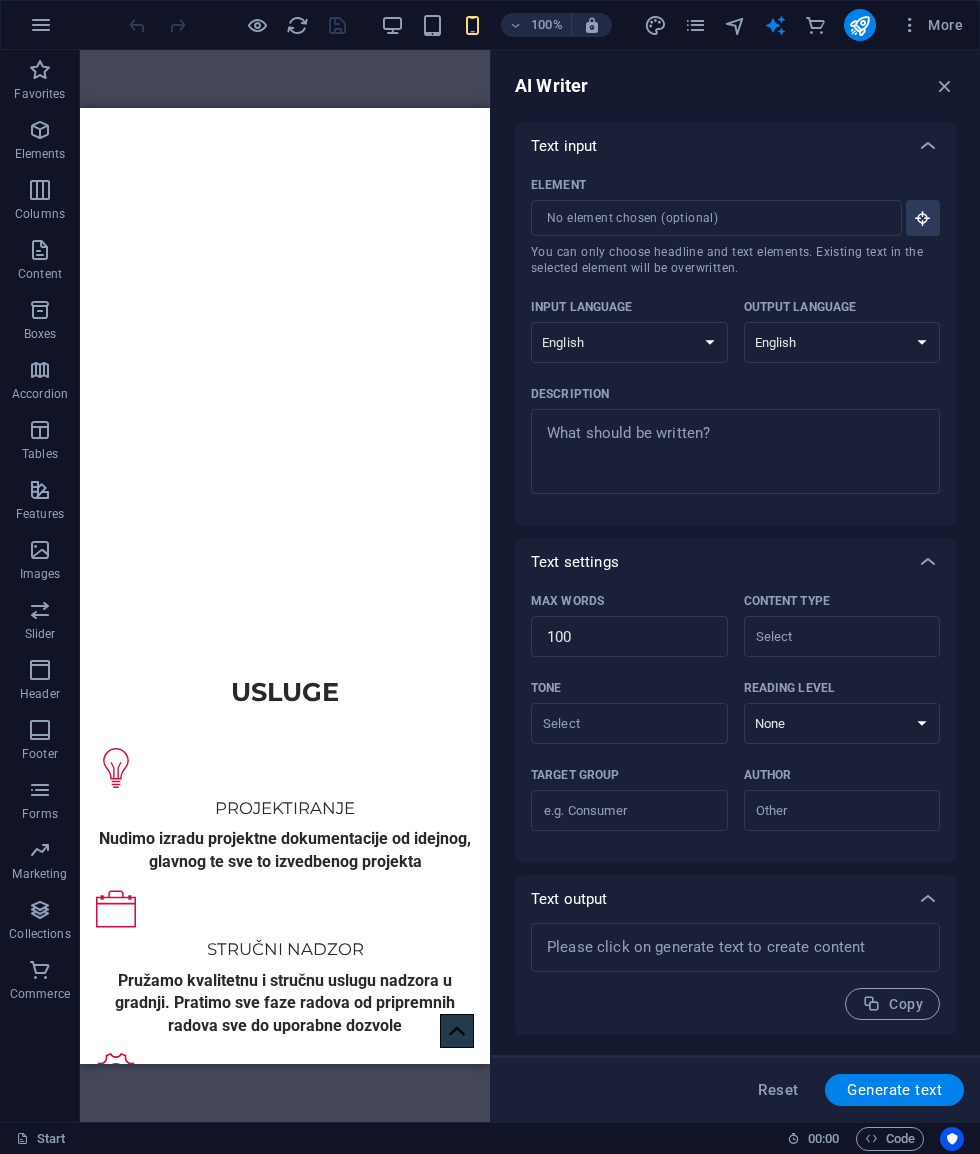 click at bounding box center [910, 25] 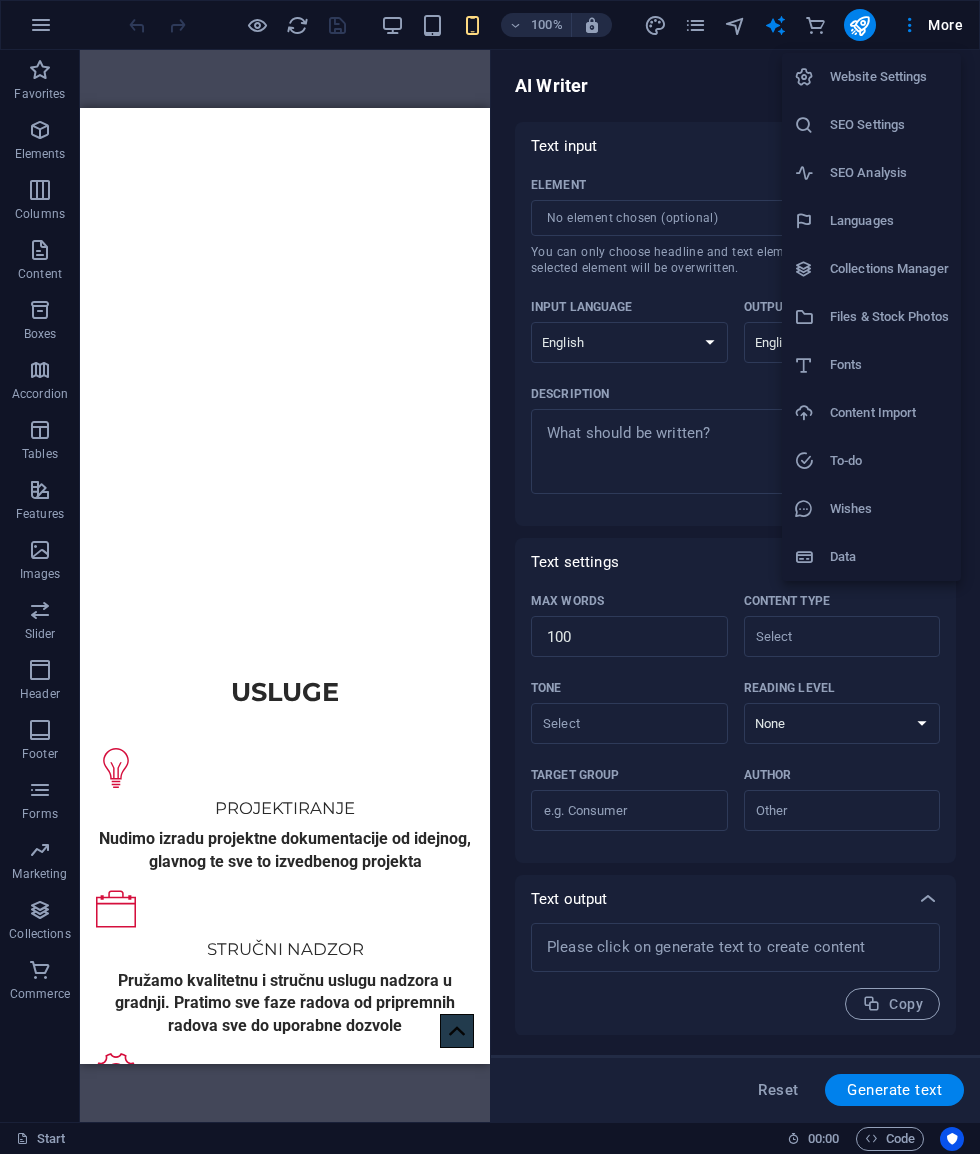 click on "Website Settings" at bounding box center [889, 77] 